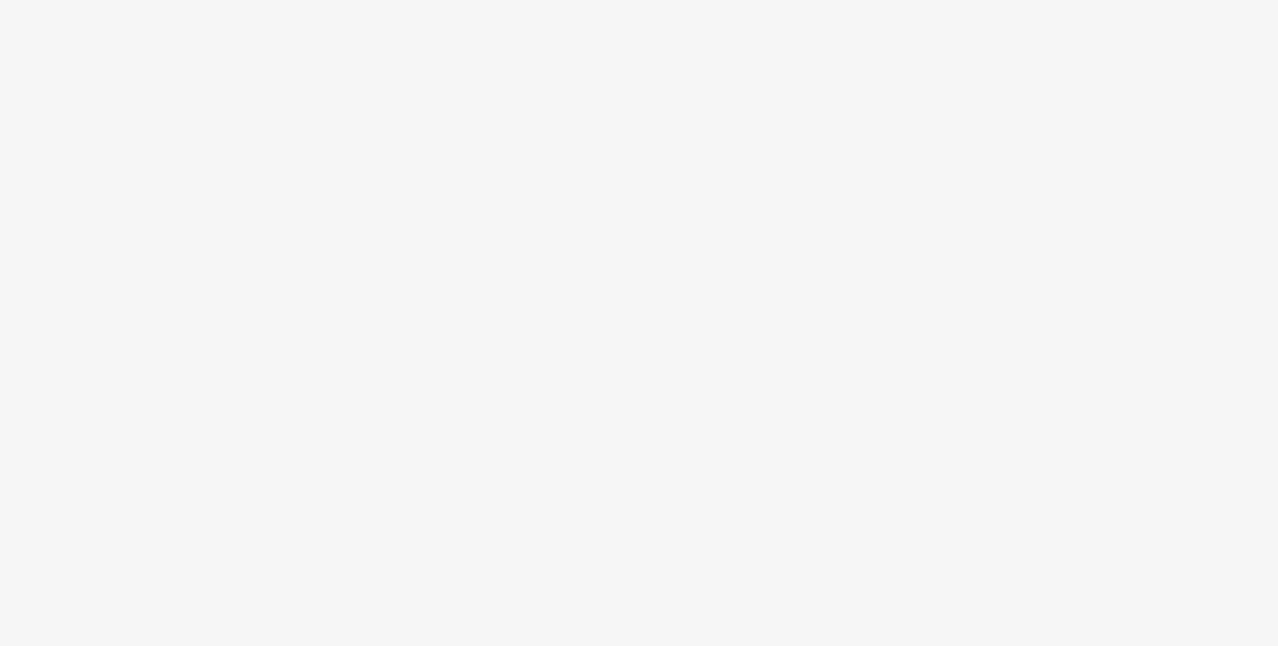 scroll, scrollTop: 0, scrollLeft: 0, axis: both 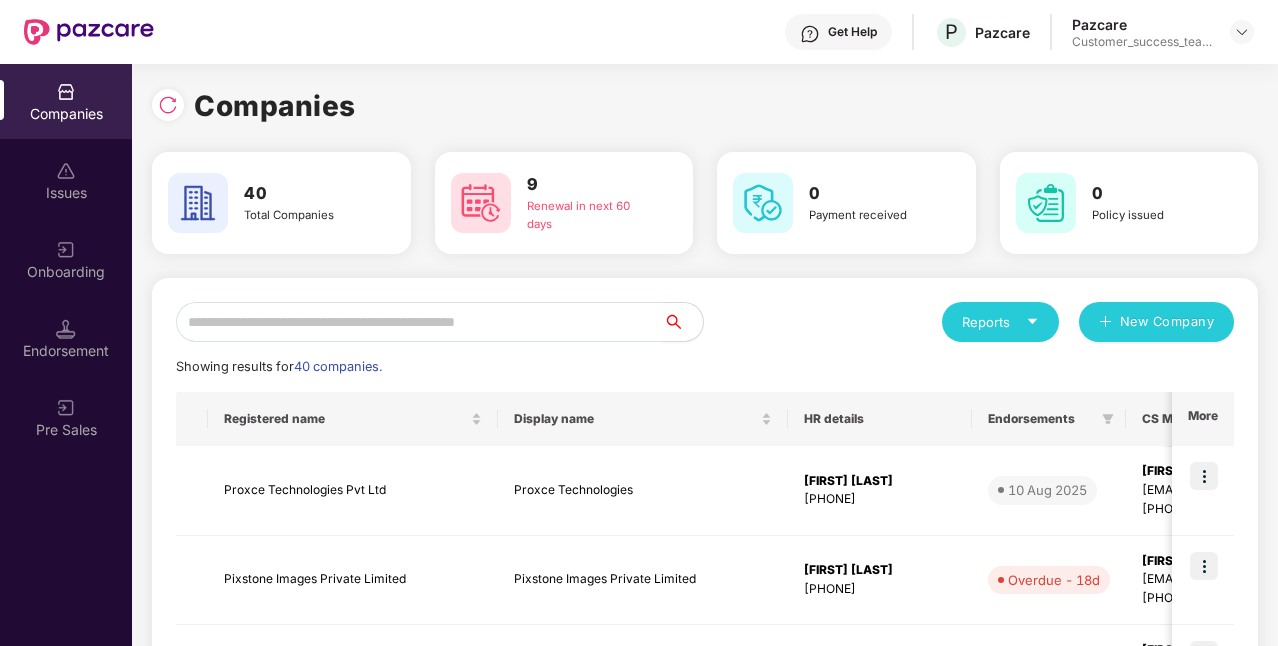 click at bounding box center [419, 322] 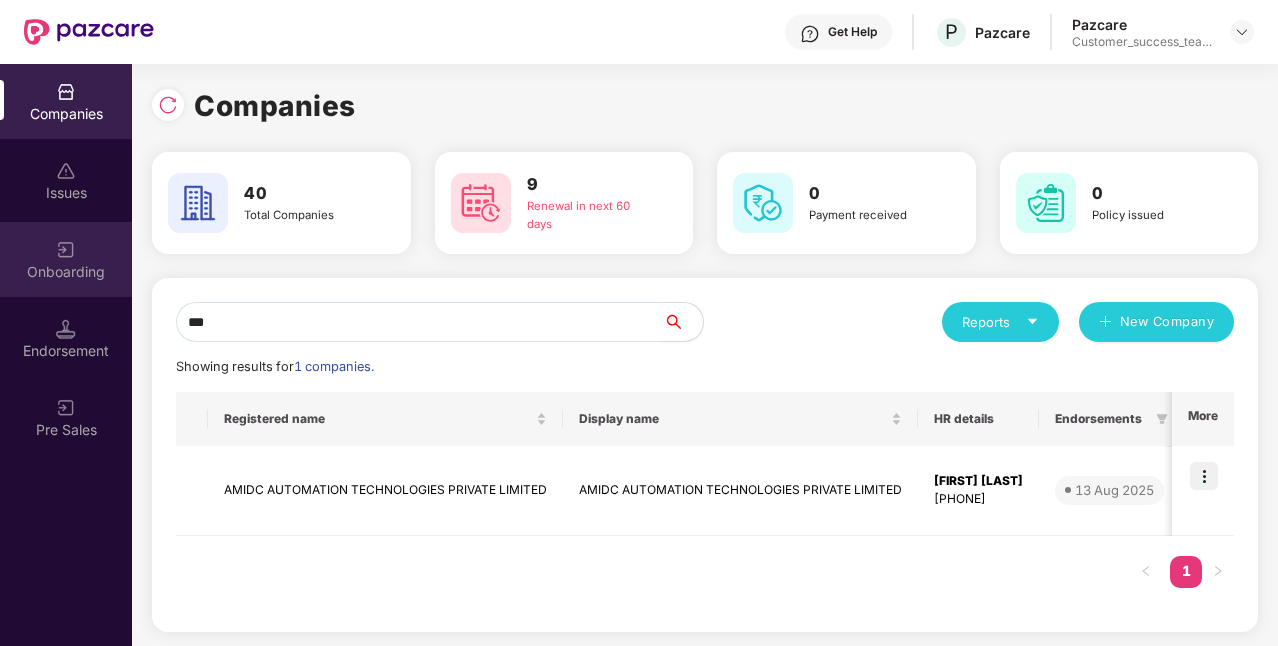 type on "***" 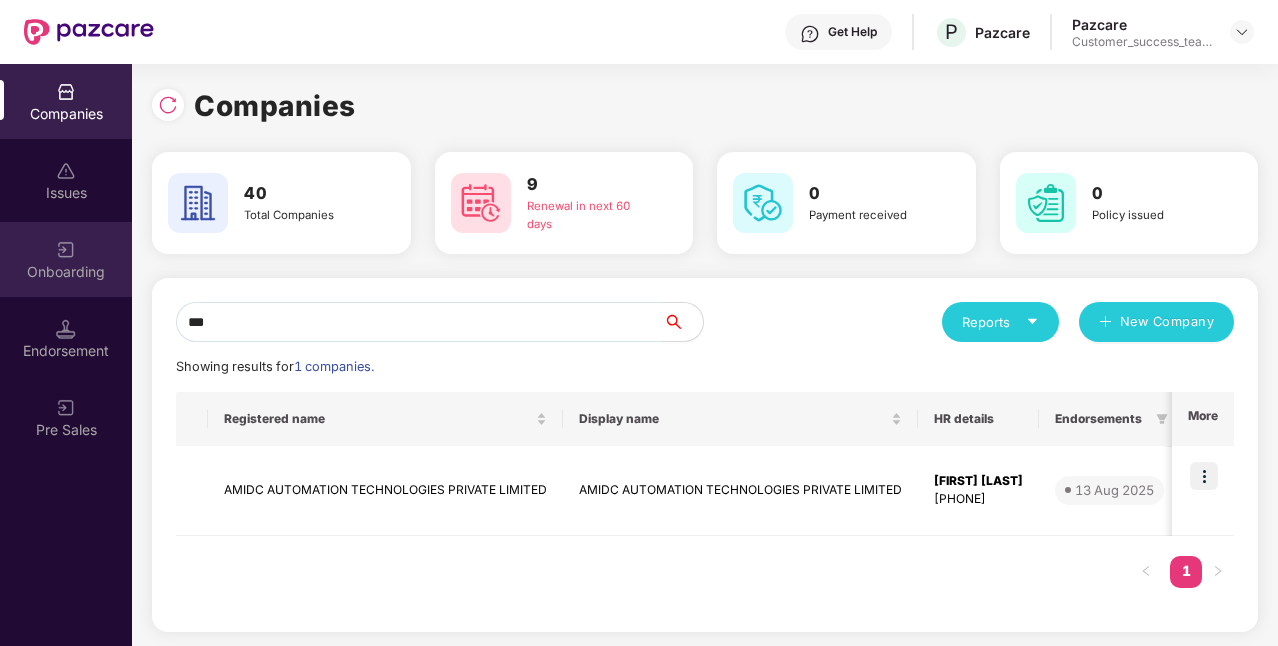click on "Onboarding" at bounding box center [66, 272] 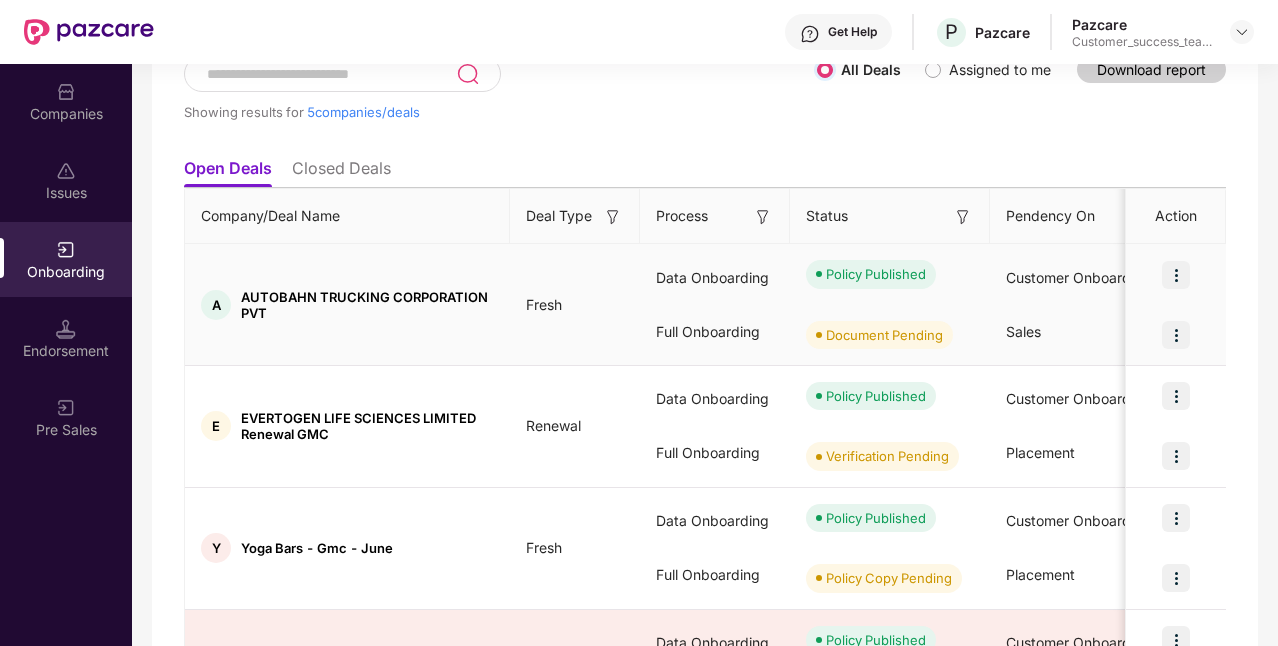 scroll, scrollTop: 90, scrollLeft: 0, axis: vertical 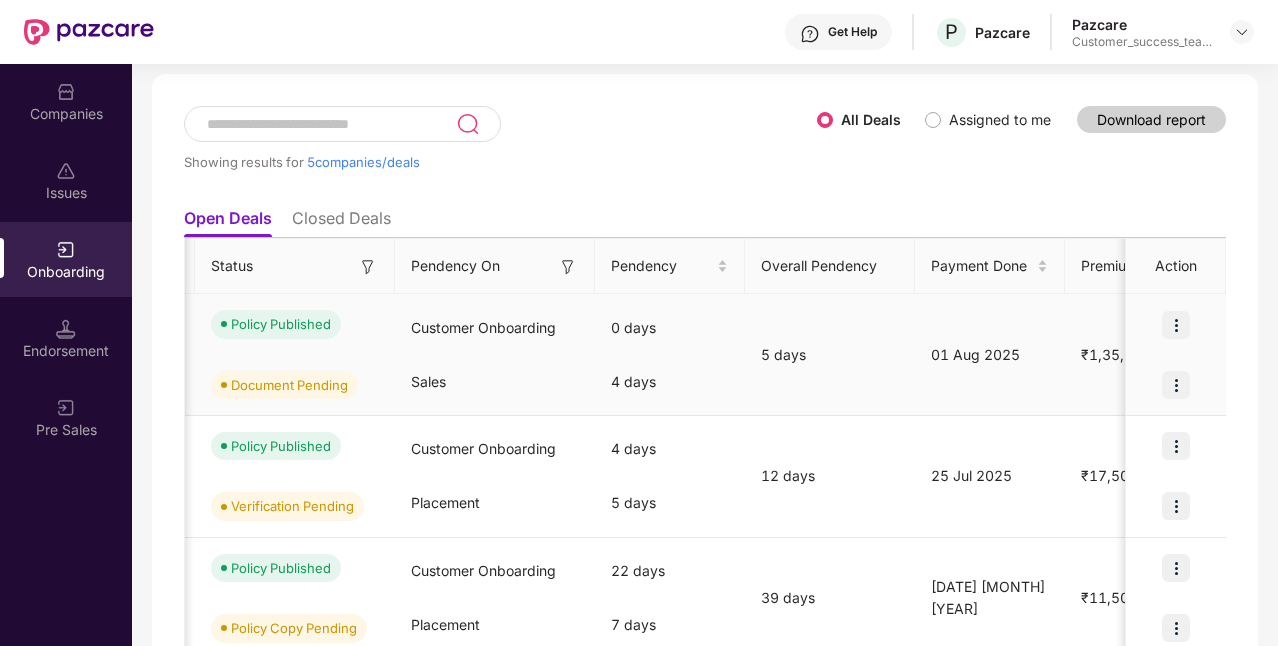 click at bounding box center (1176, 385) 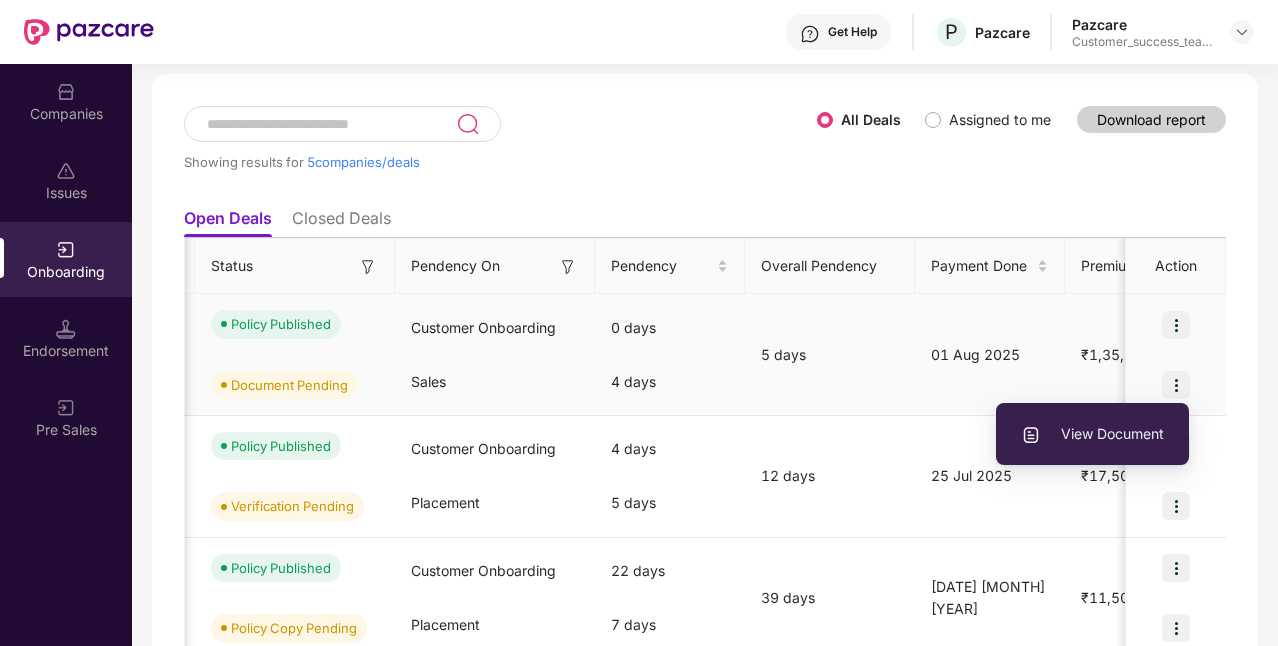 click on "View Document" at bounding box center [1092, 434] 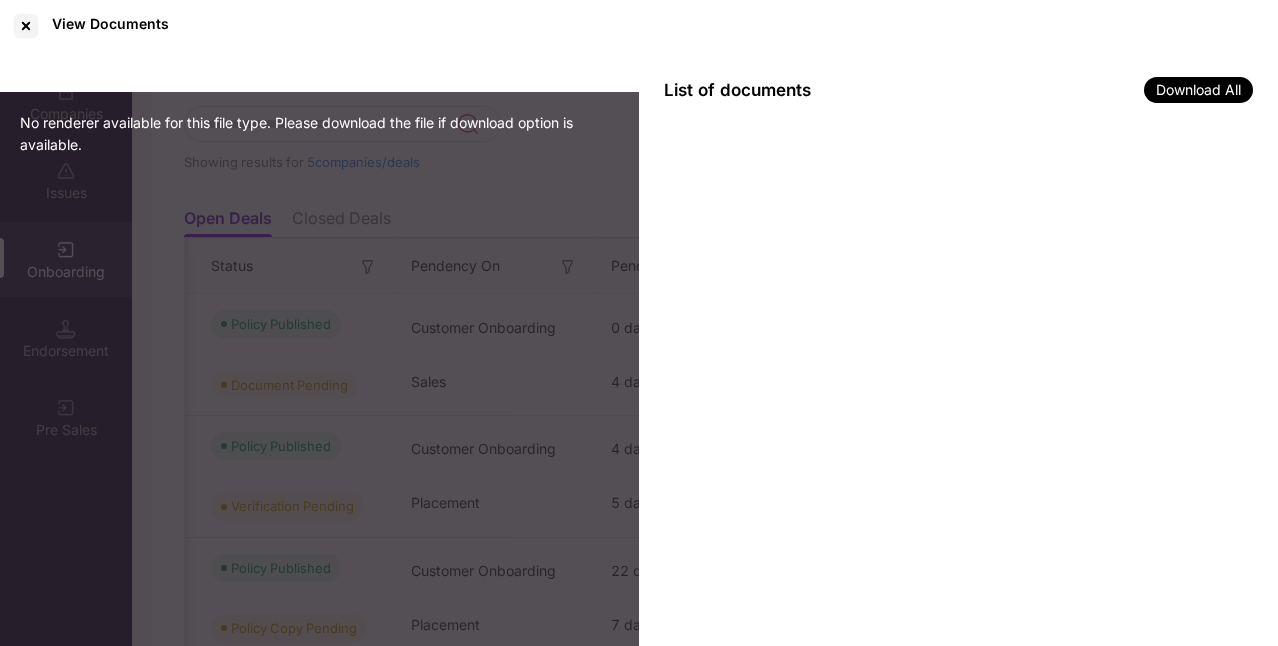 scroll, scrollTop: 0, scrollLeft: 2, axis: horizontal 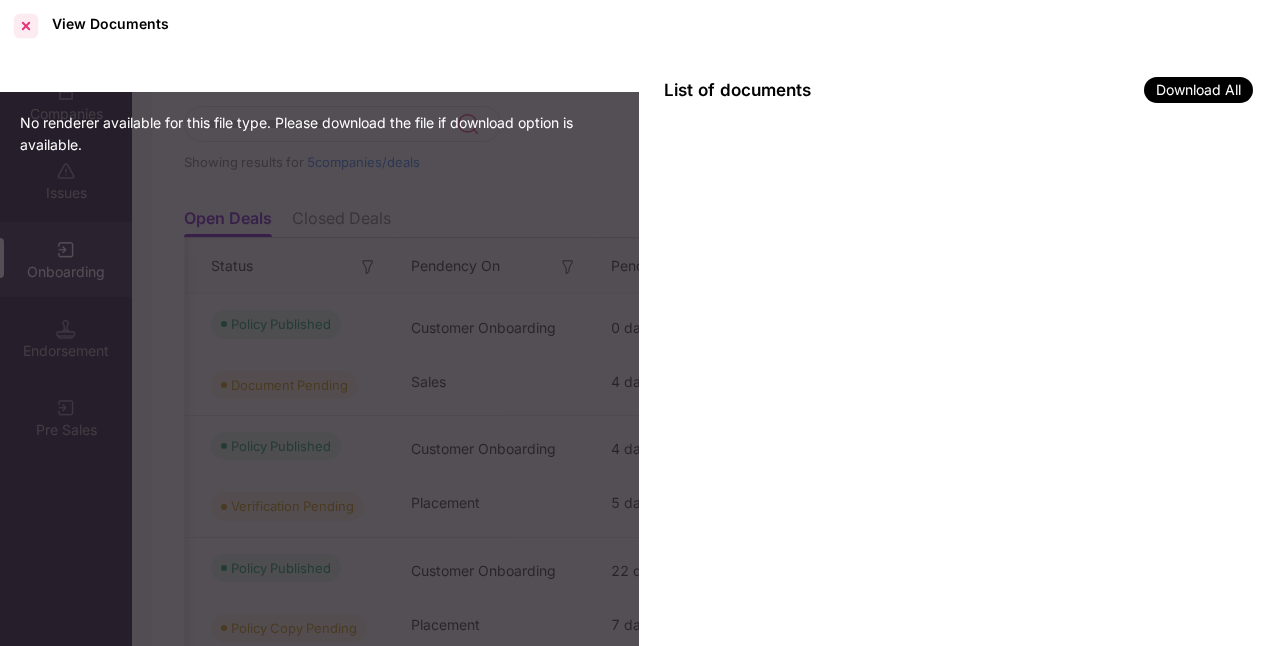 click at bounding box center [26, 26] 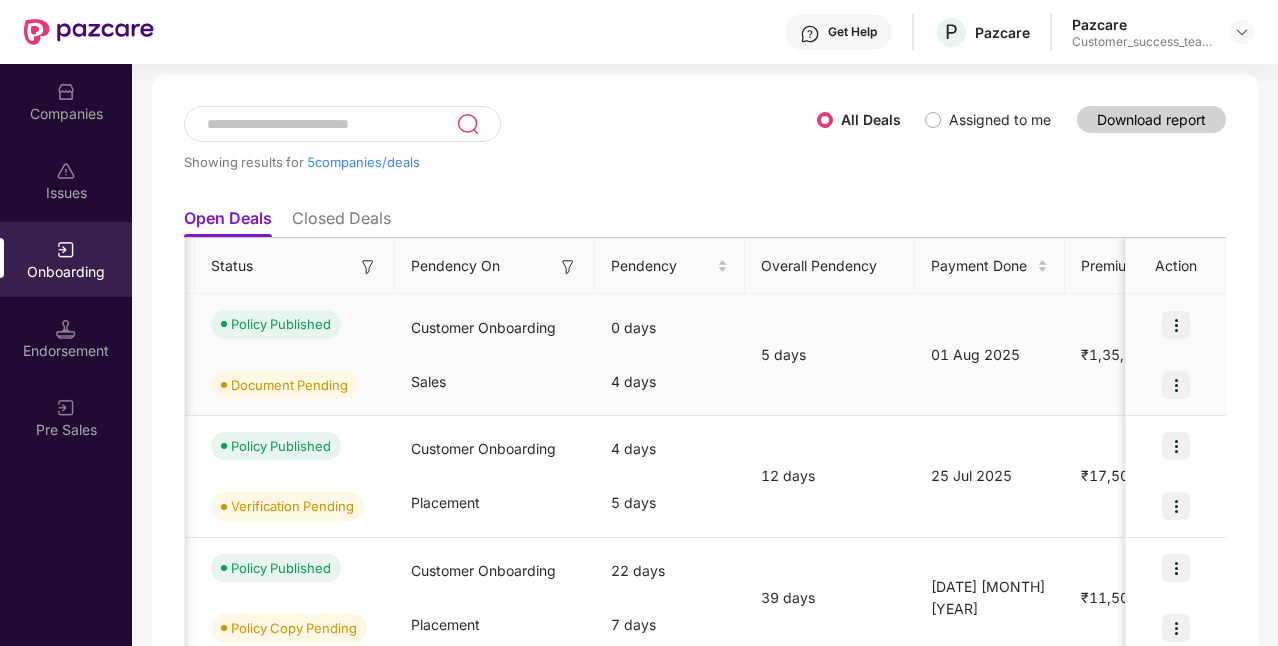click at bounding box center [1176, 325] 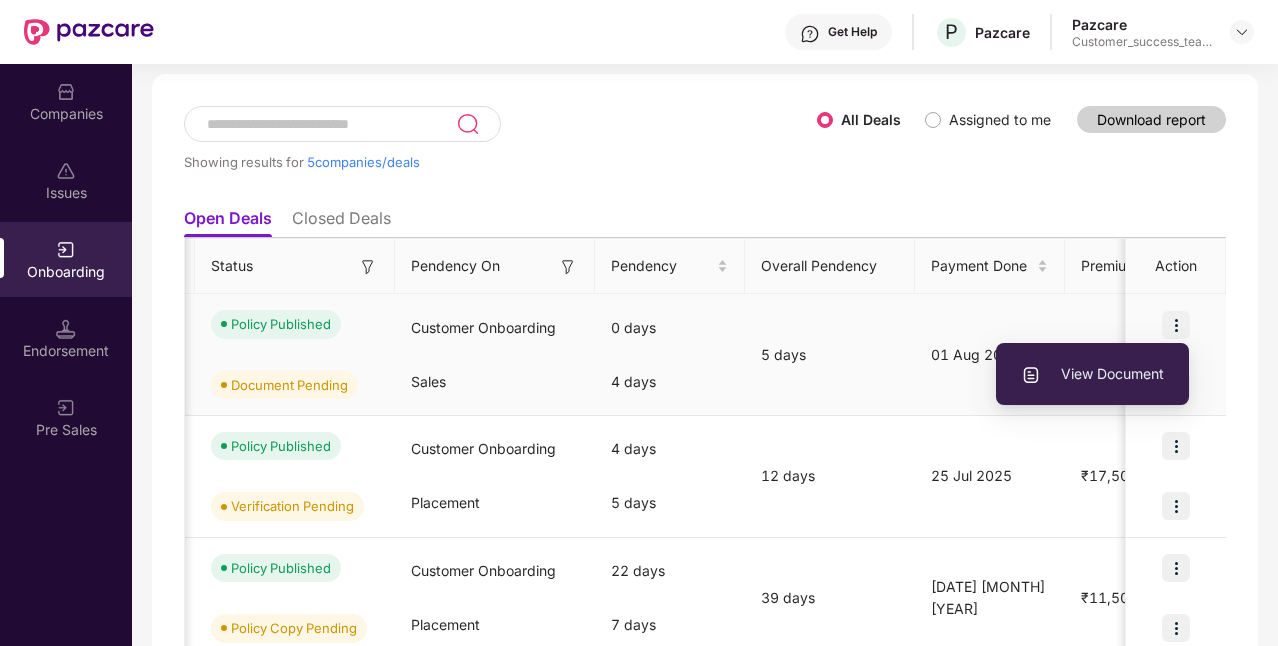 click on "View Document" at bounding box center [1092, 374] 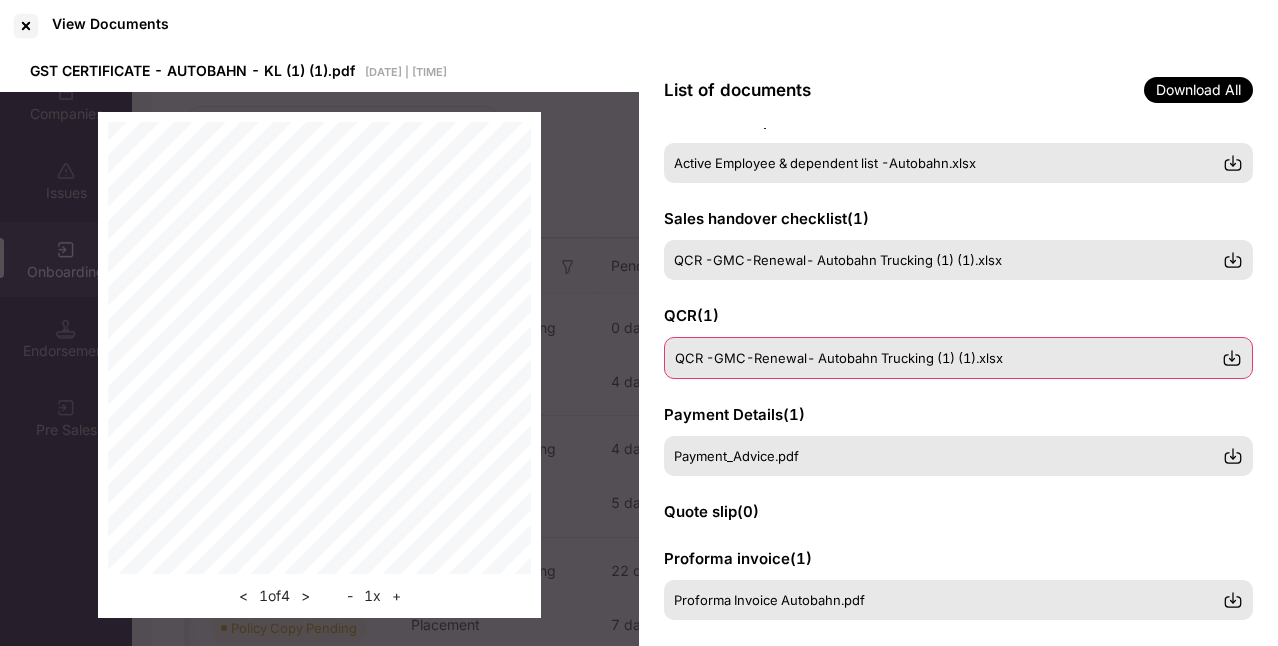 scroll, scrollTop: 224, scrollLeft: 0, axis: vertical 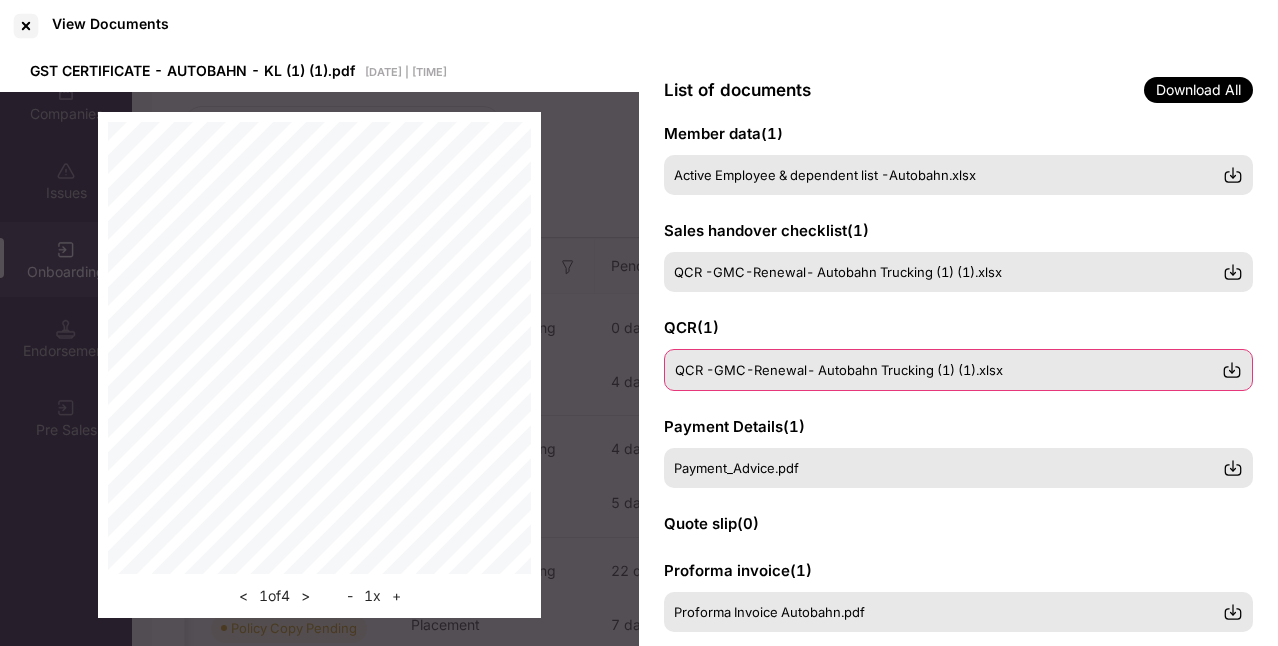 click on "QCR -GMC-Renewal-  Autobahn Trucking (1) (1).xlsx" at bounding box center (839, 370) 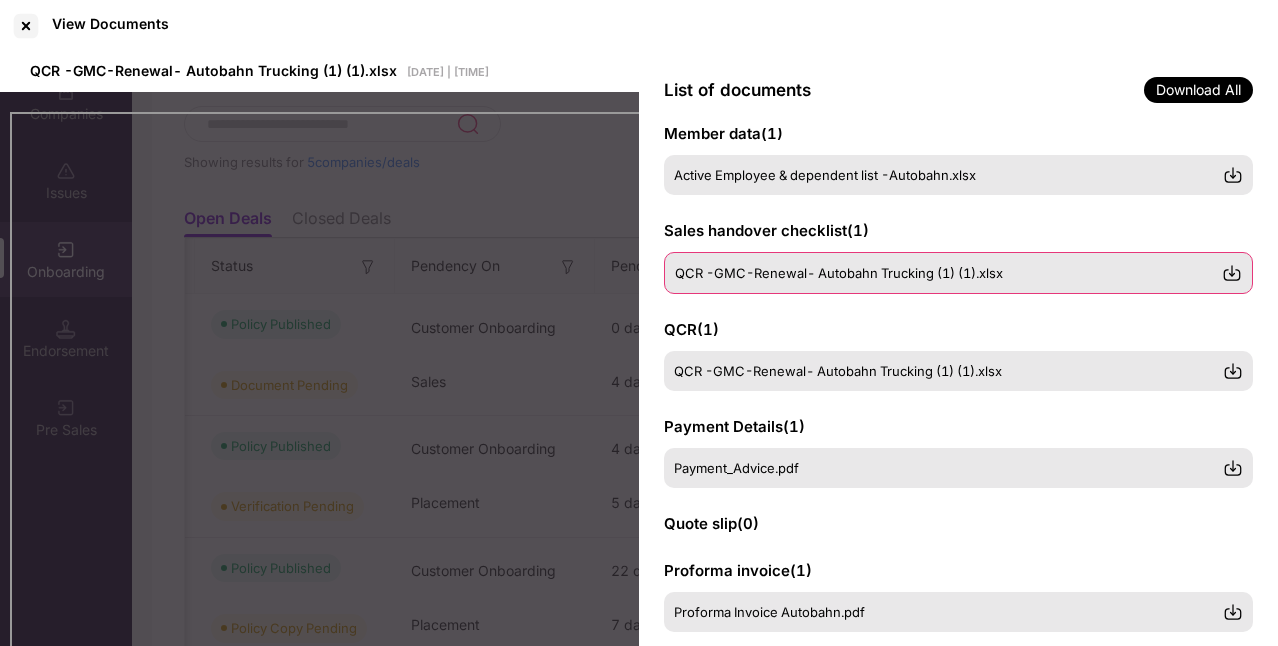 click on "QCR -GMC-Renewal-  Autobahn Trucking (1) (1).xlsx" at bounding box center (839, 273) 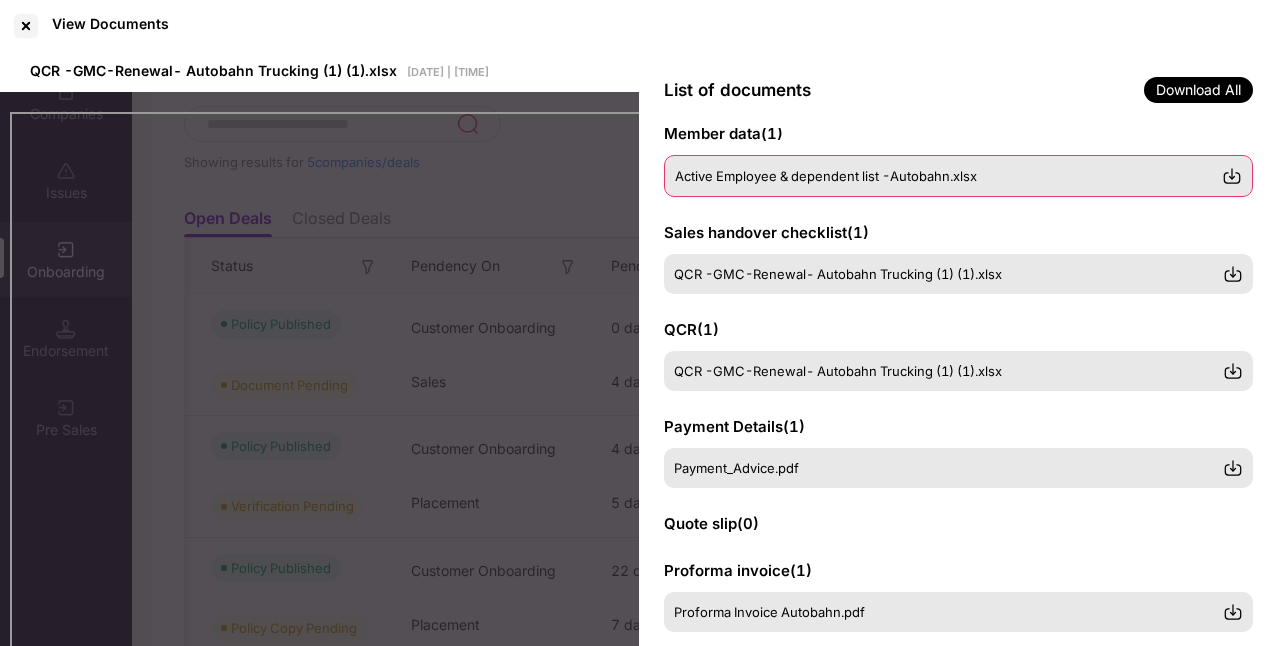 click on "Active Employee & dependent list -Autobahn.xlsx" at bounding box center [958, 176] 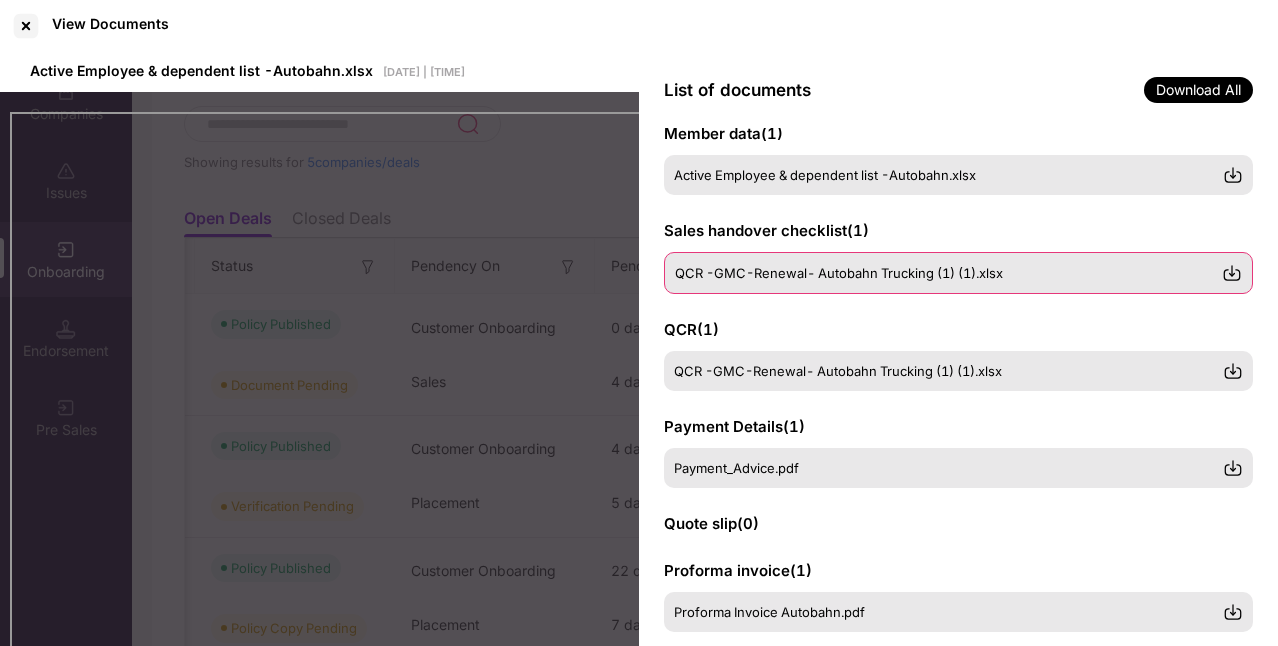 click on "QCR -GMC-Renewal-  Autobahn Trucking (1) (1).xlsx" at bounding box center [839, 273] 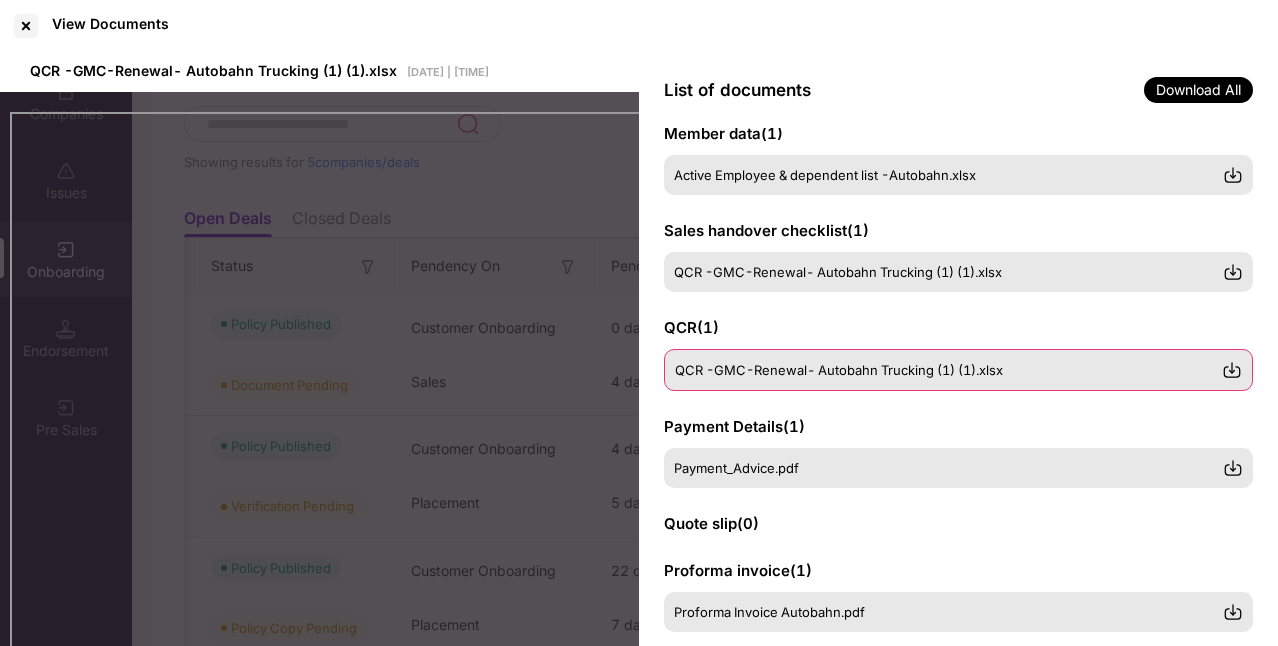click on "QCR -GMC-Renewal-  Autobahn Trucking (1) (1).xlsx" at bounding box center (958, 370) 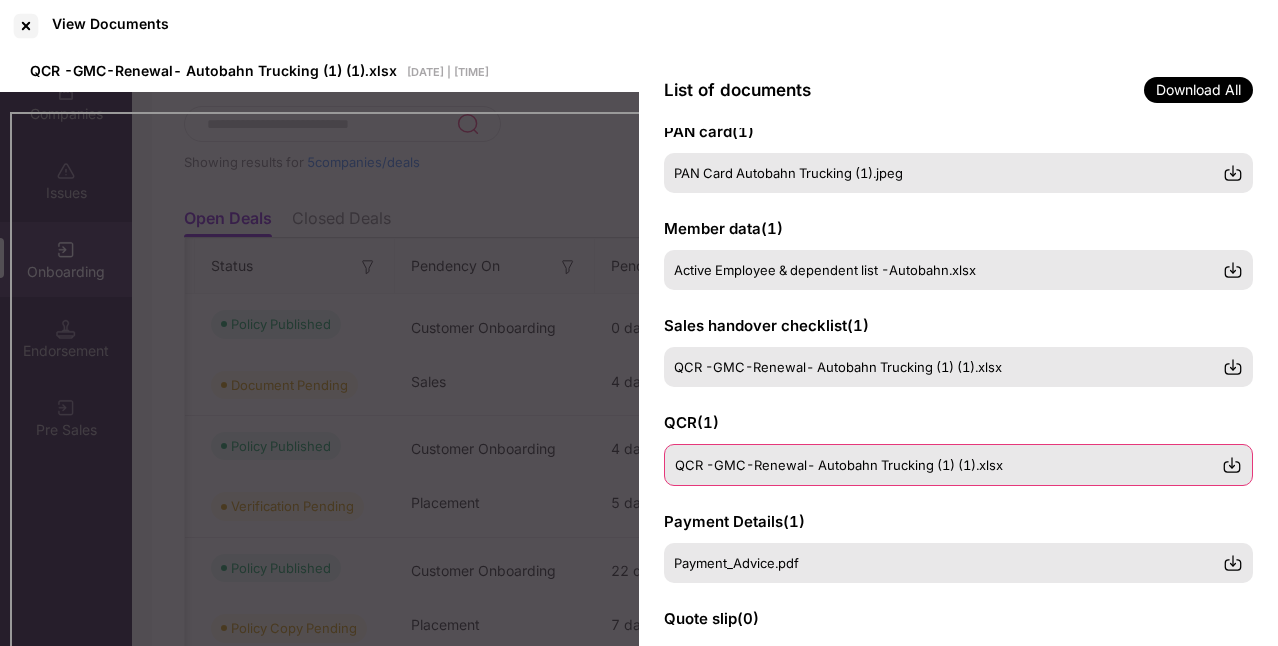 scroll, scrollTop: 127, scrollLeft: 0, axis: vertical 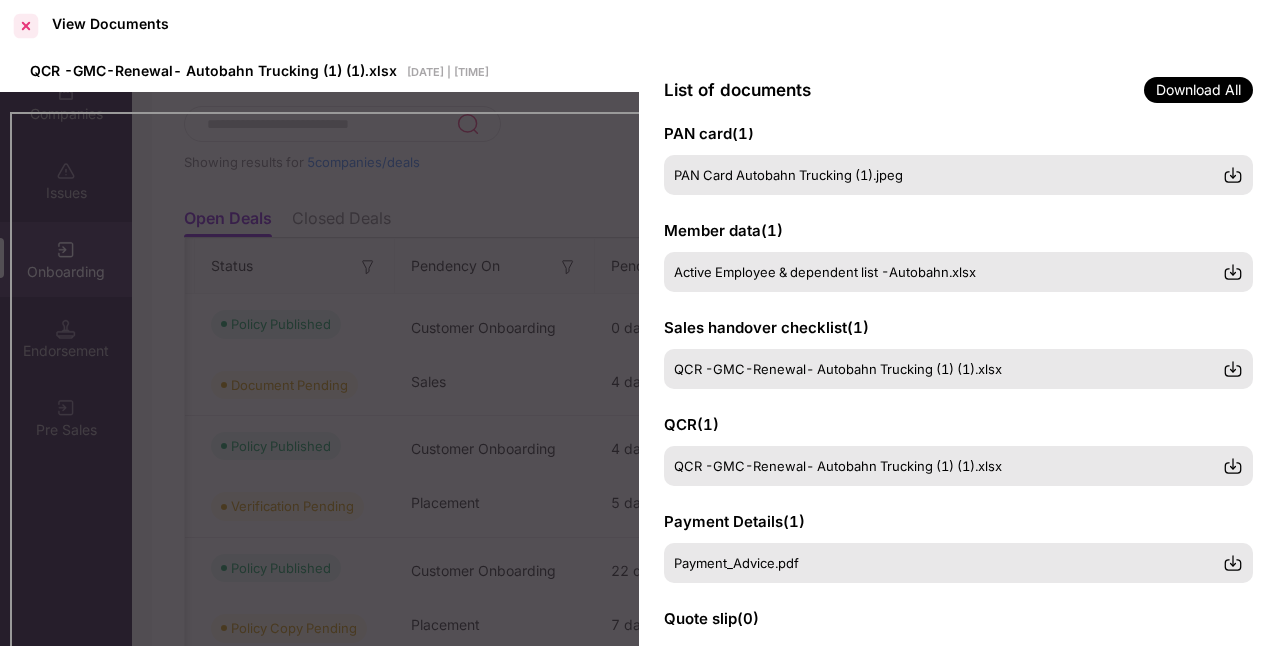 click at bounding box center (26, 26) 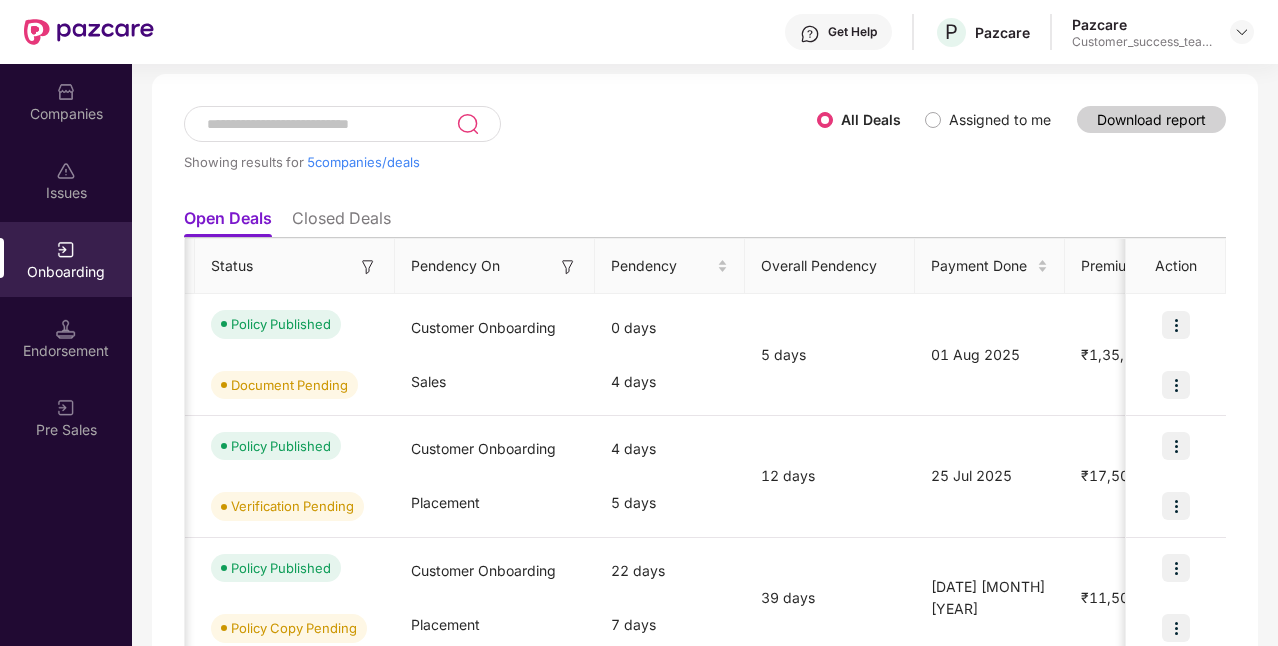 click on "Companies Issues Onboarding Endorsement Pre Sales" at bounding box center [66, 261] 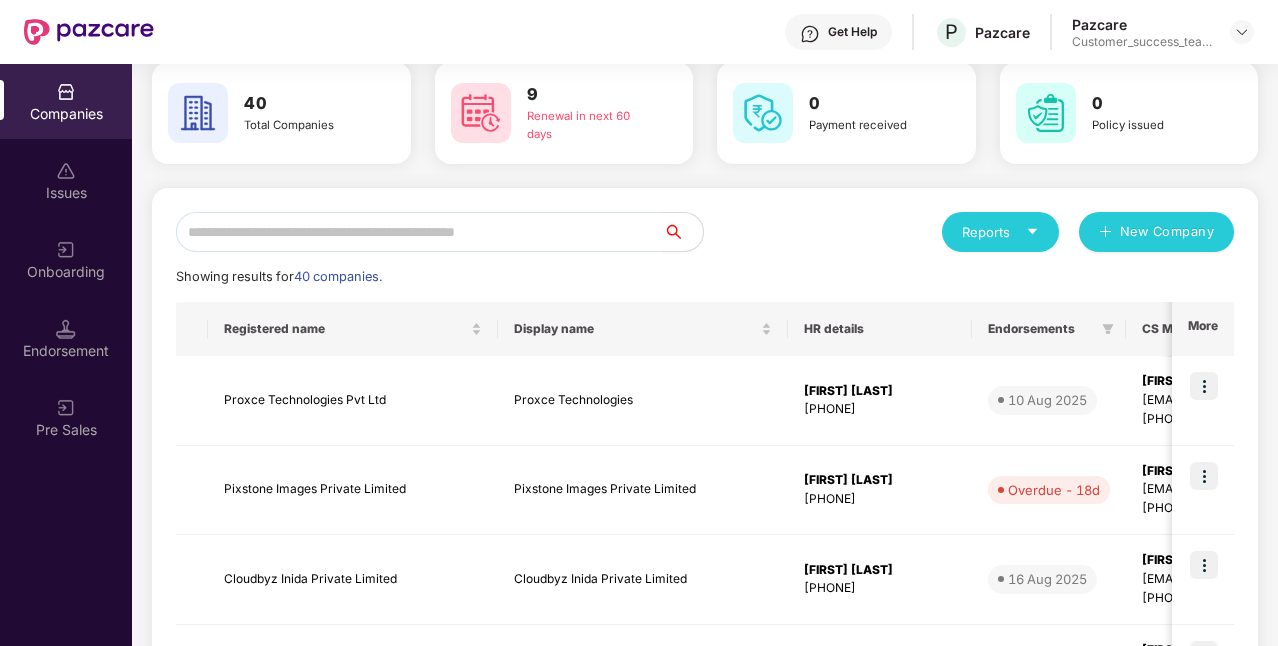 scroll, scrollTop: 0, scrollLeft: 0, axis: both 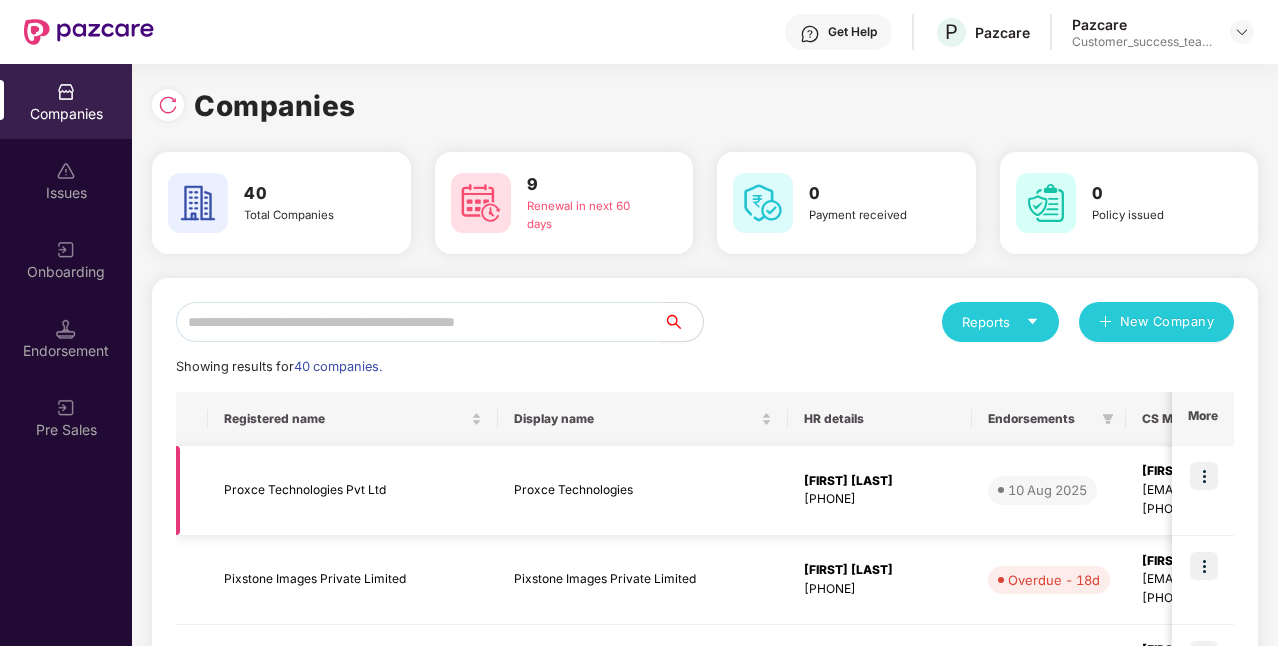 click at bounding box center [1204, 476] 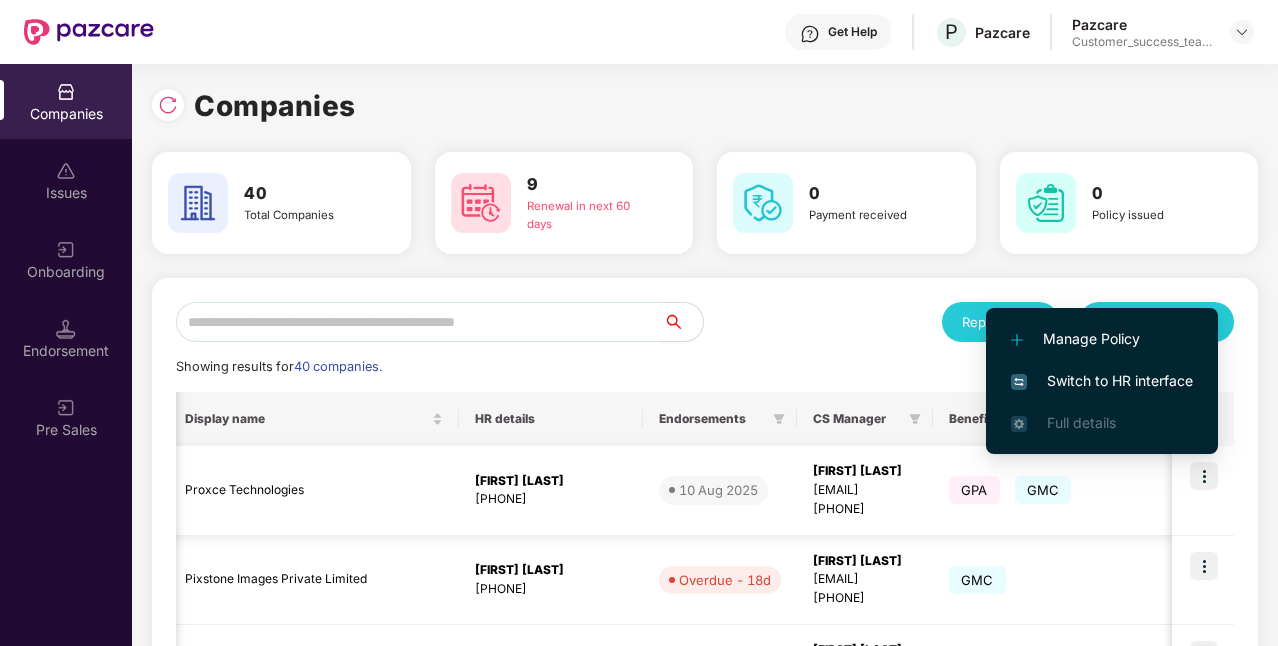 scroll, scrollTop: 0, scrollLeft: 335, axis: horizontal 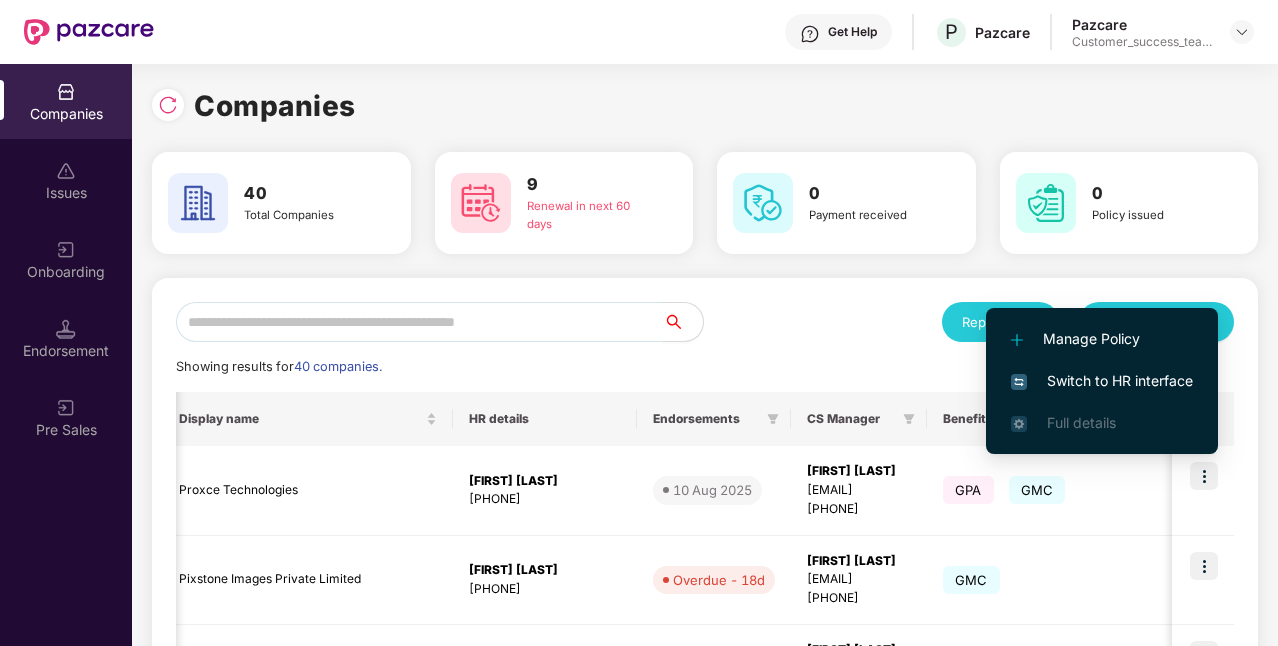 click on "Manage Policy" at bounding box center (1102, 339) 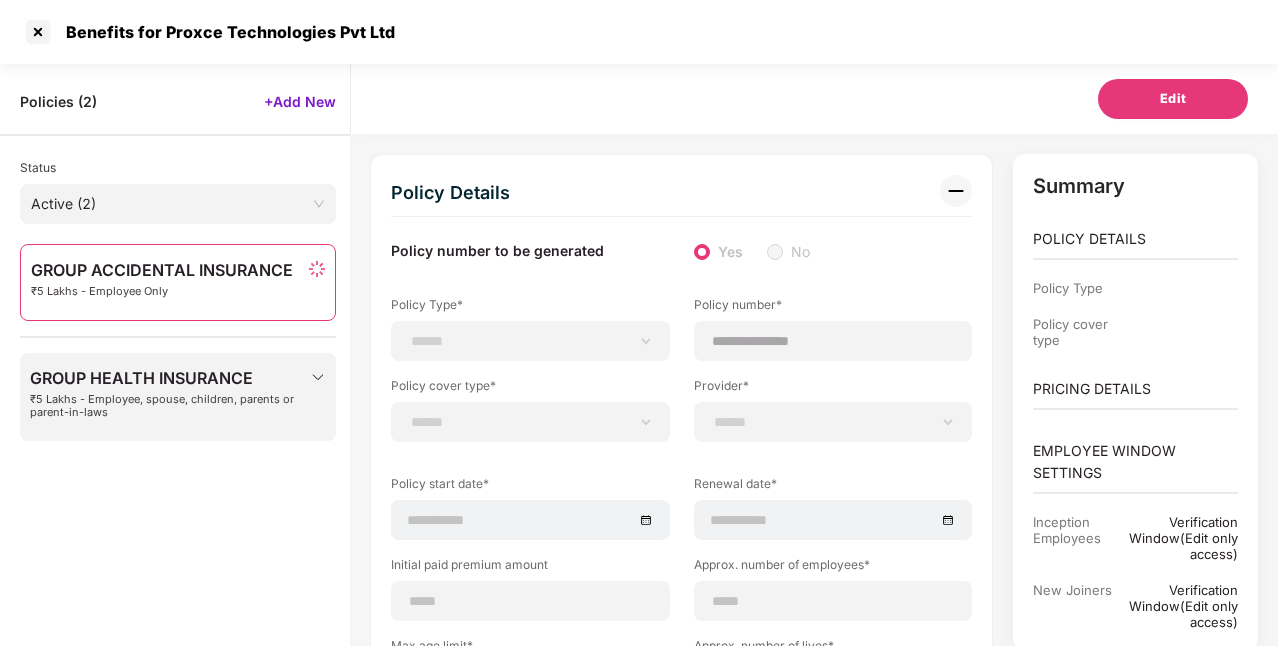 scroll, scrollTop: 64, scrollLeft: 2, axis: both 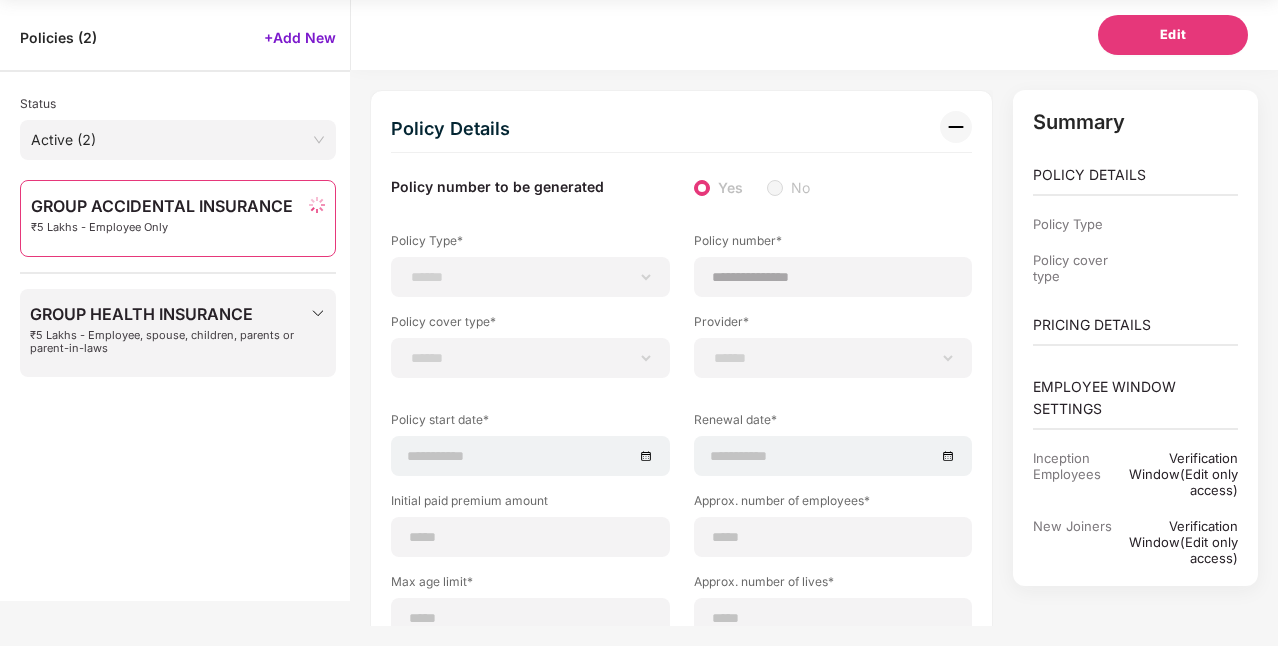 select on "**********" 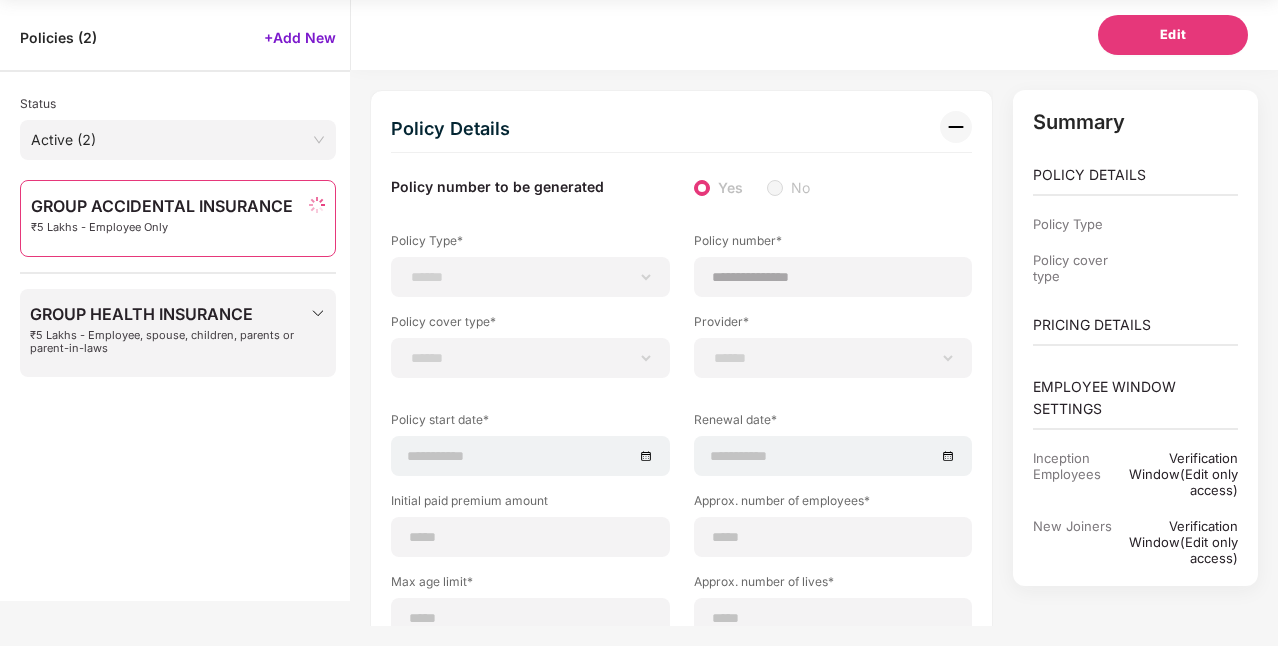 type on "**********" 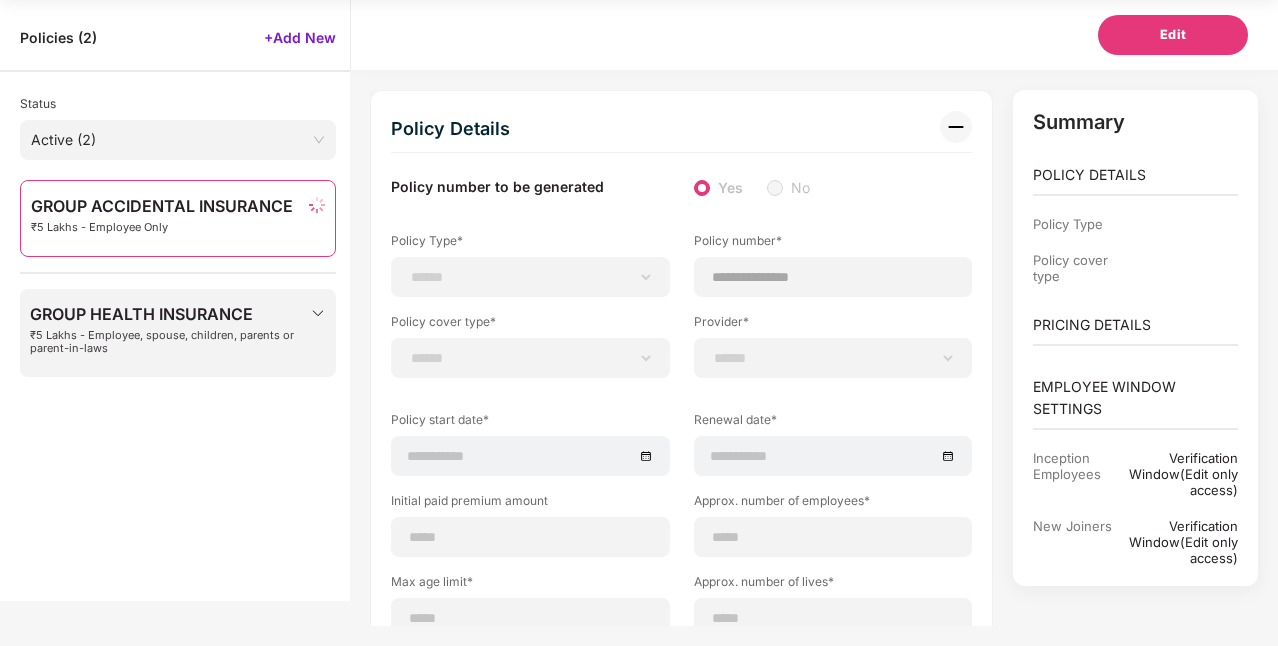 select on "**********" 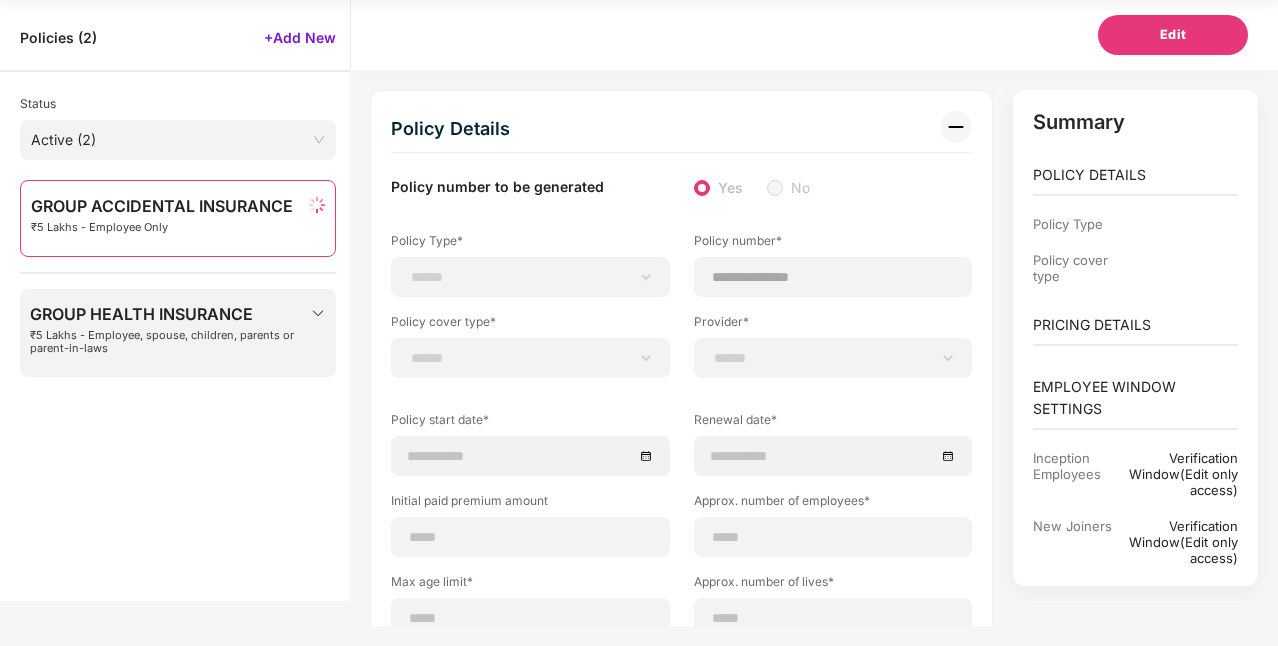 type on "**********" 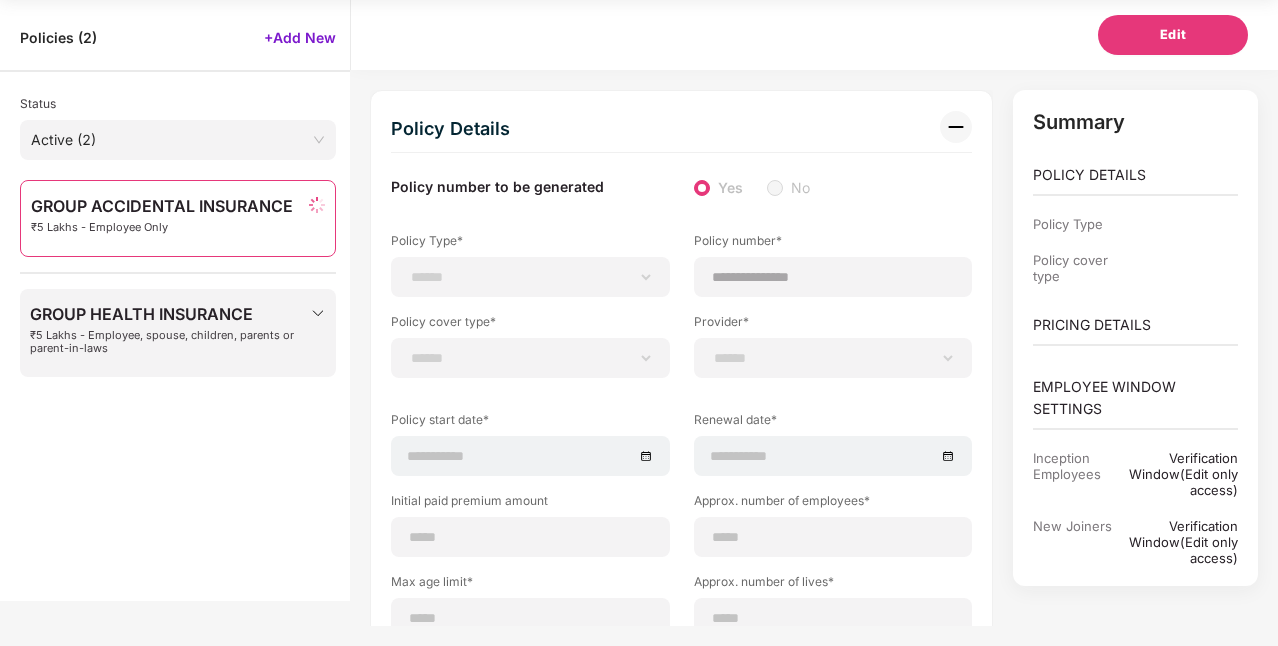 type on "**********" 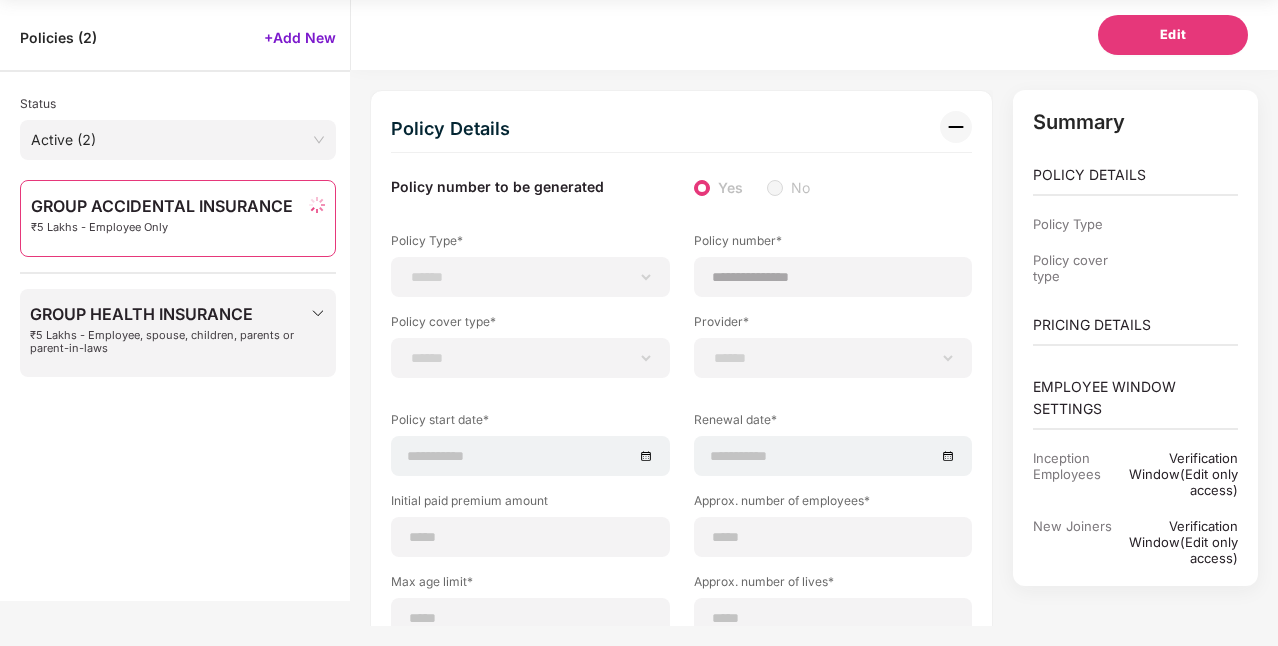type on "**" 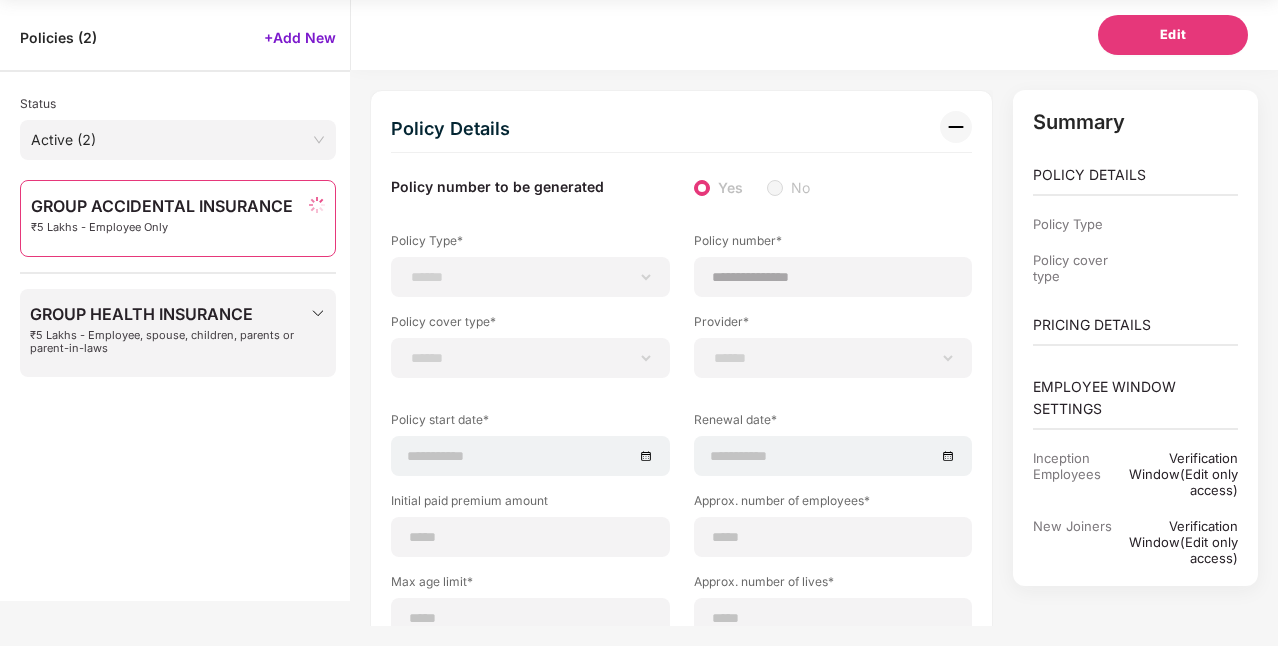 type on "**" 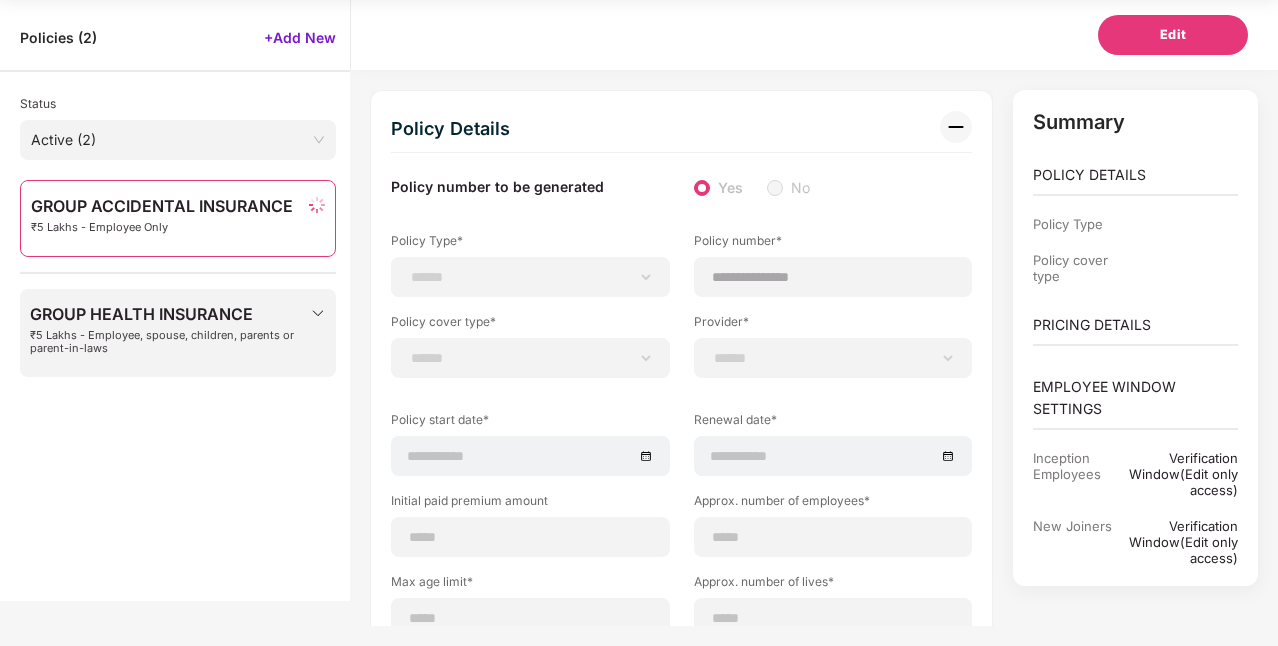 type on "*" 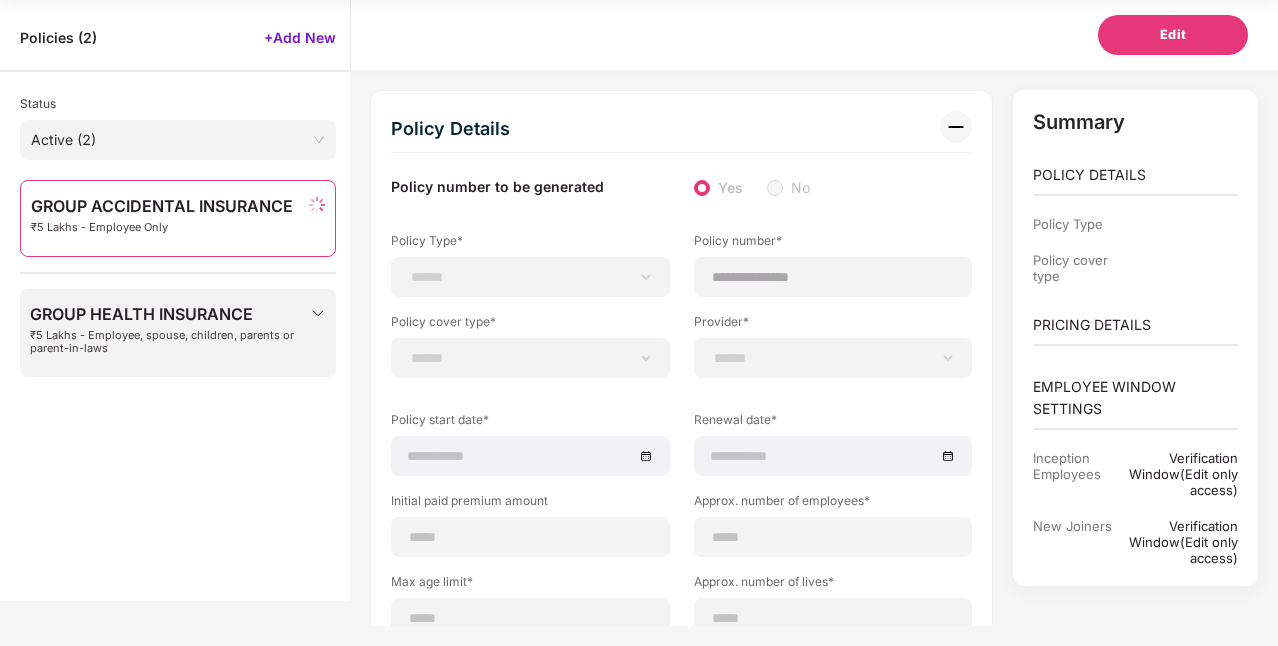 type on "**" 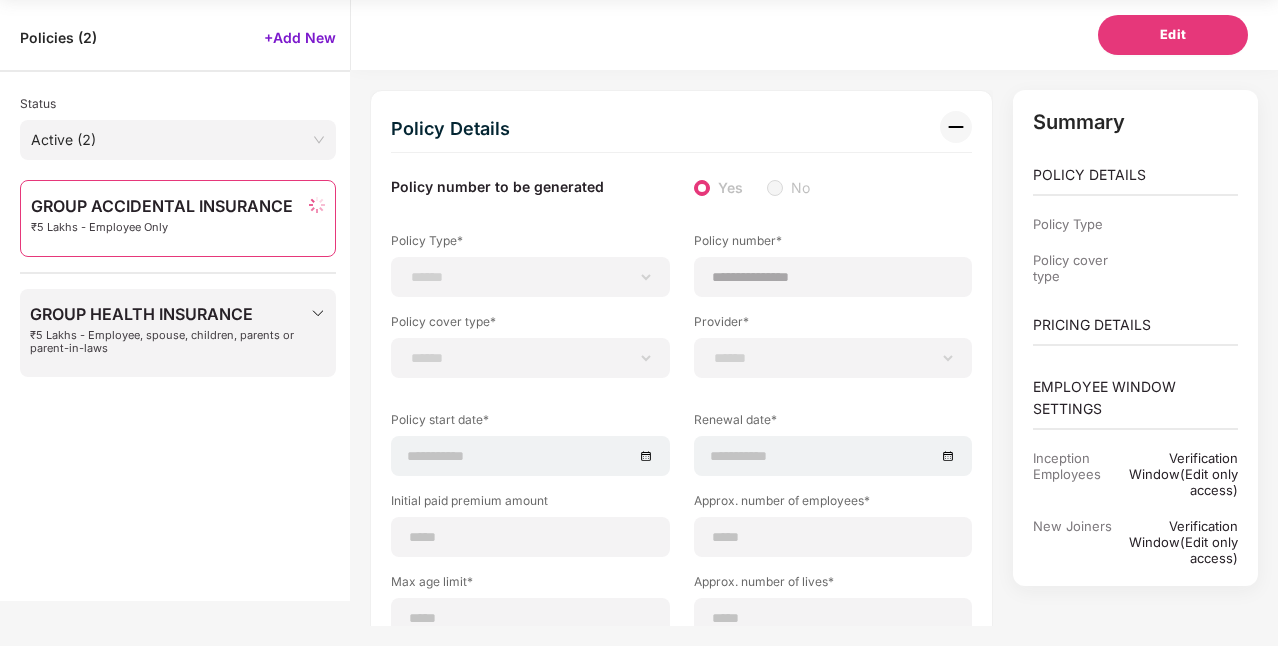 select on "*****" 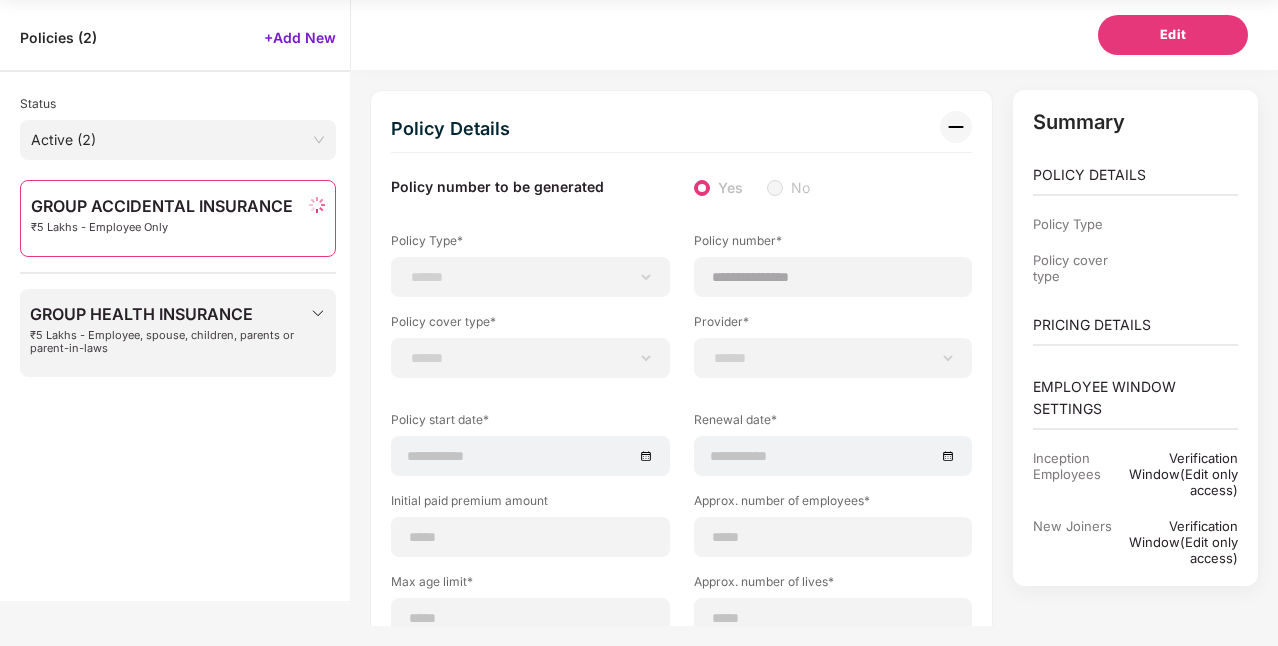 type on "******" 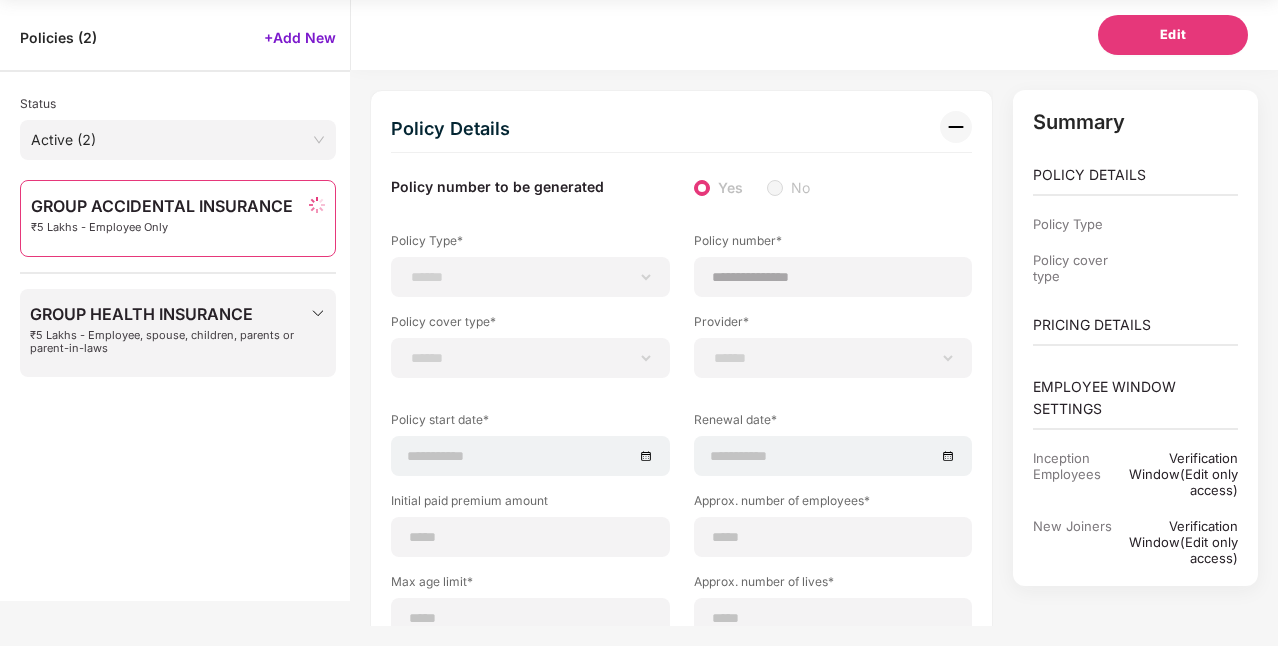 type on "**********" 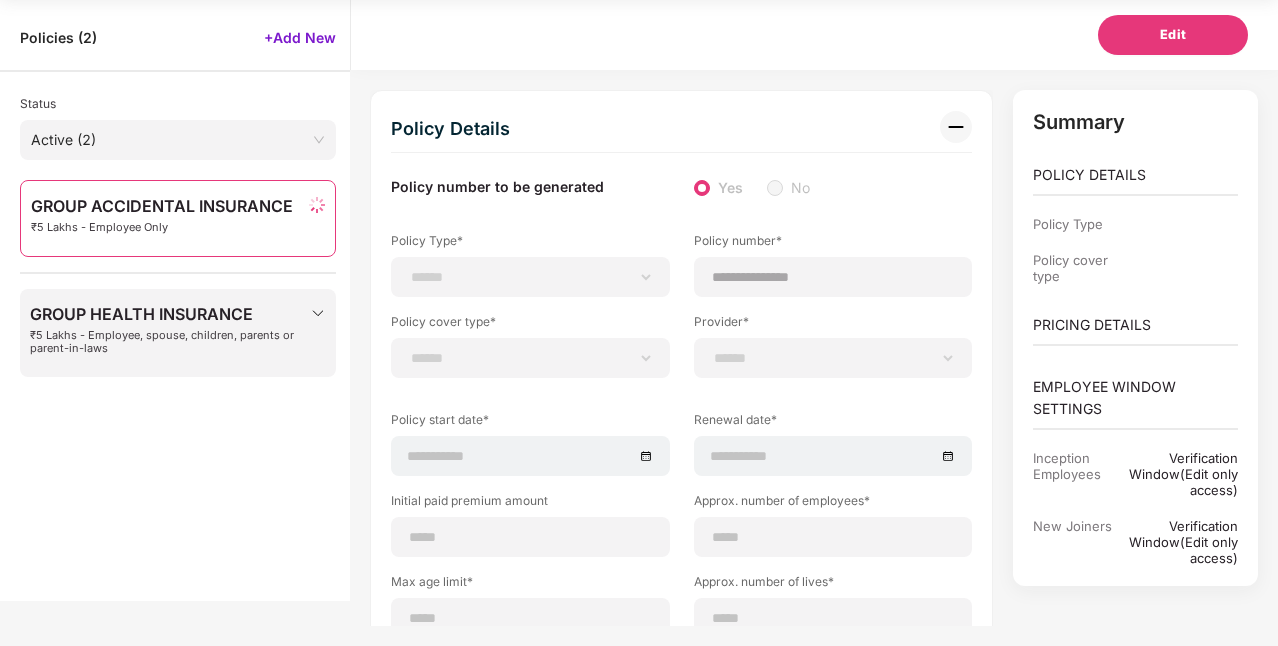 type on "**********" 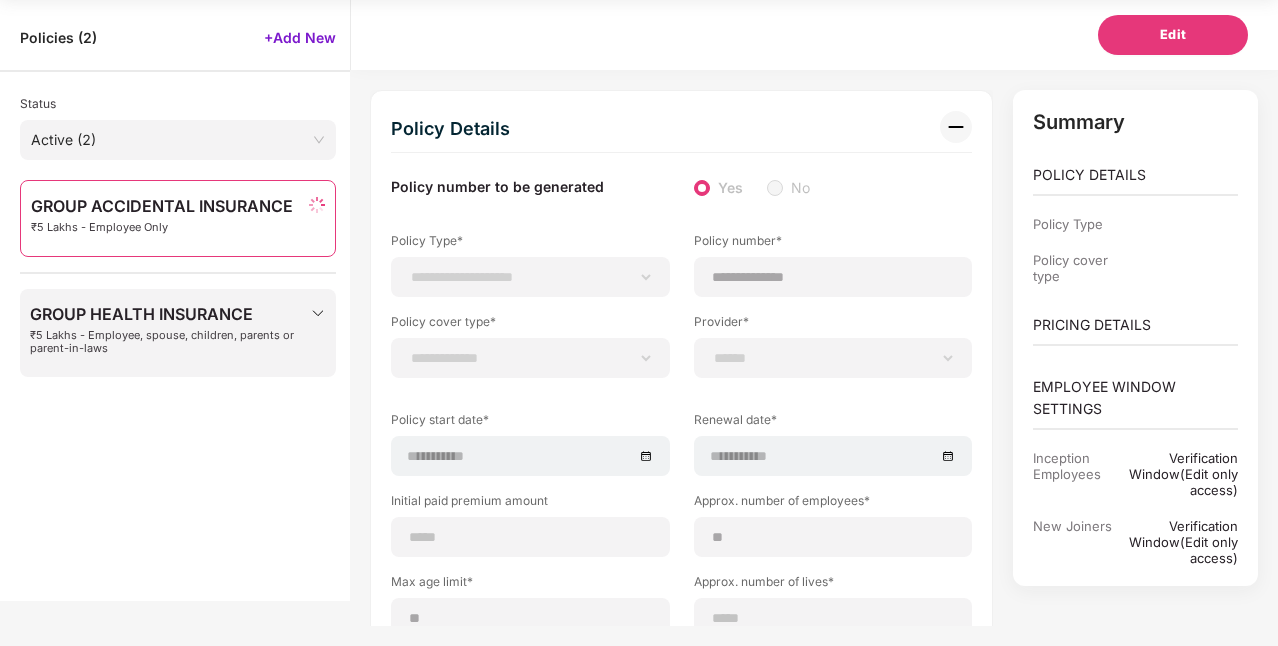 type on "**********" 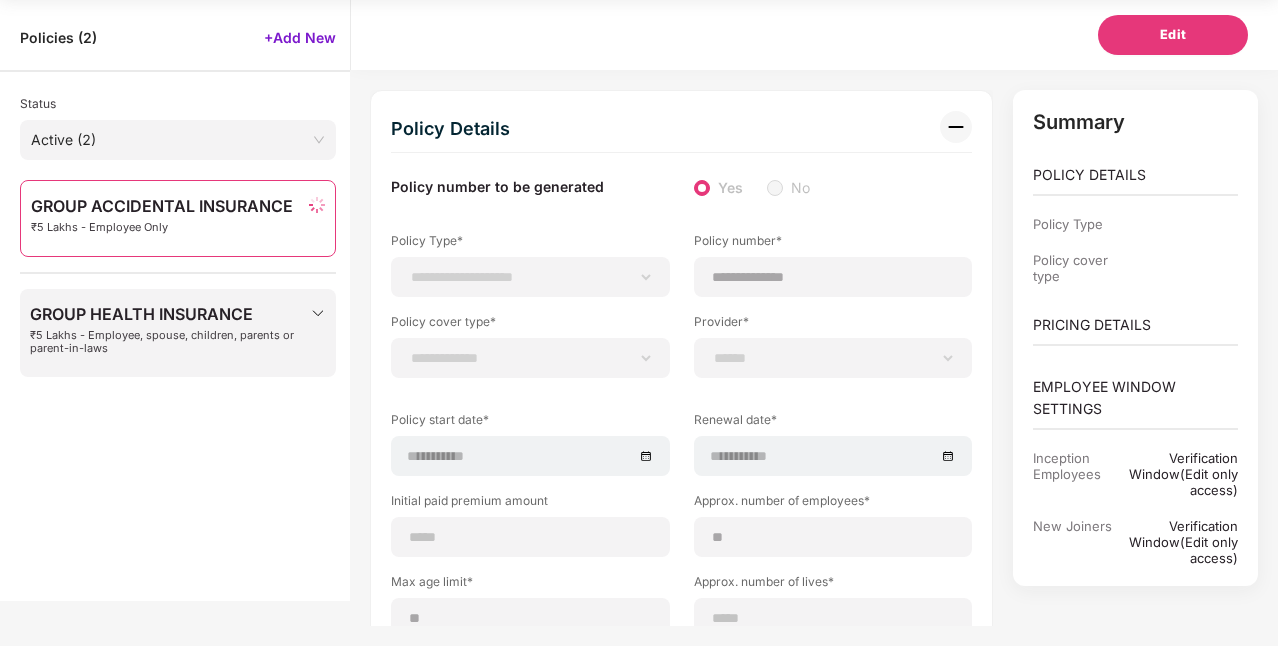 select on "******" 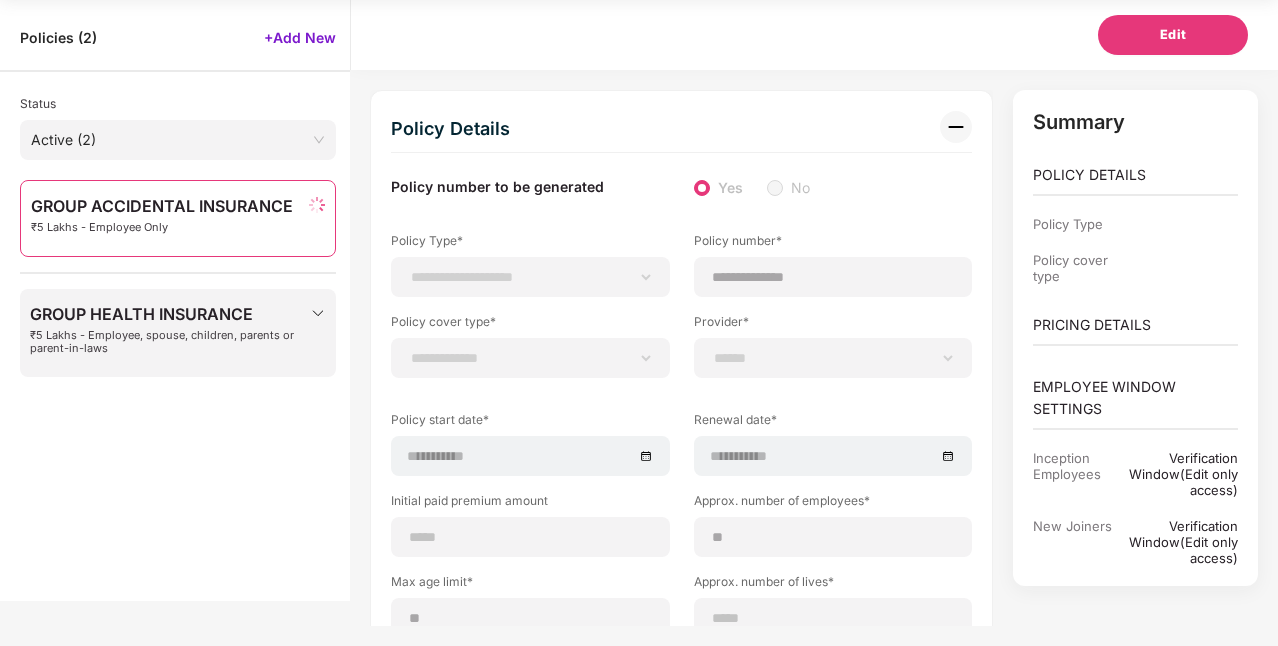 type on "******" 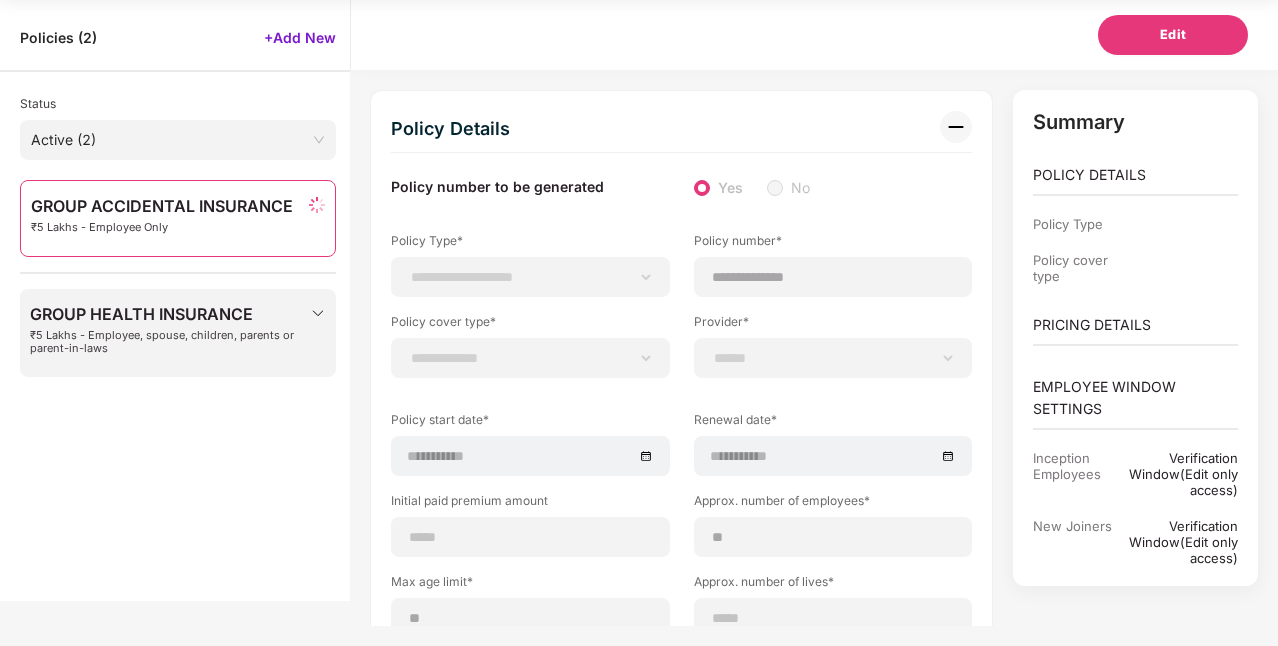 select on "********" 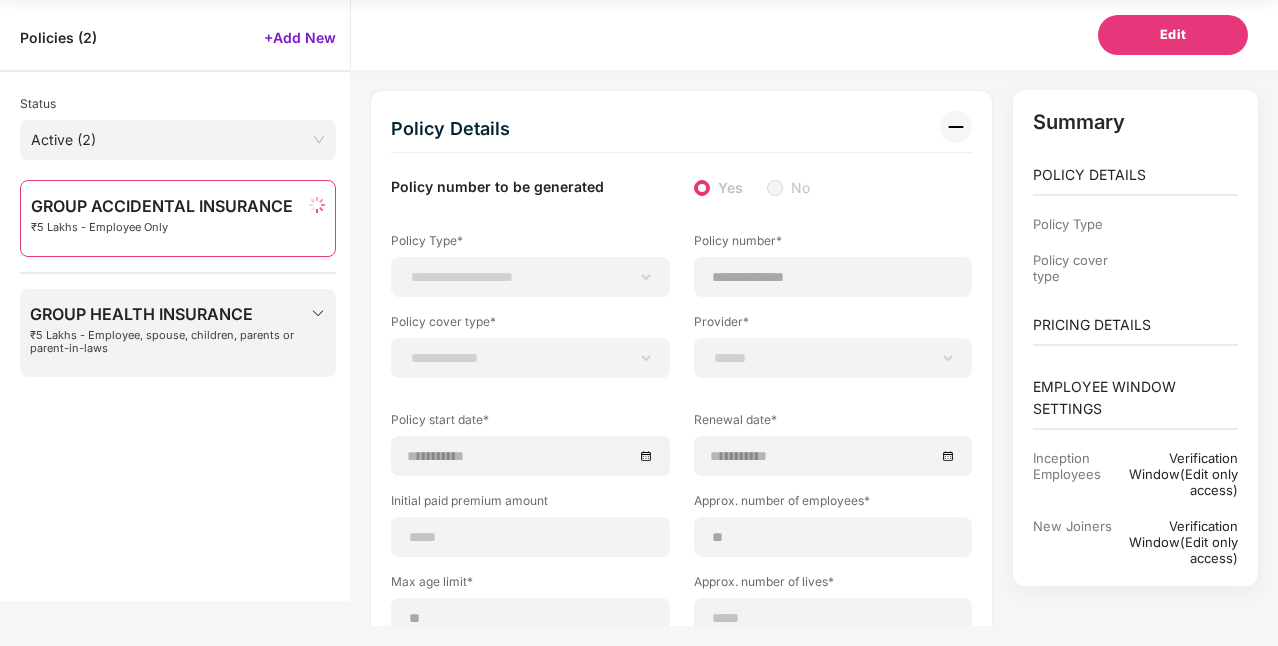 select on "*" 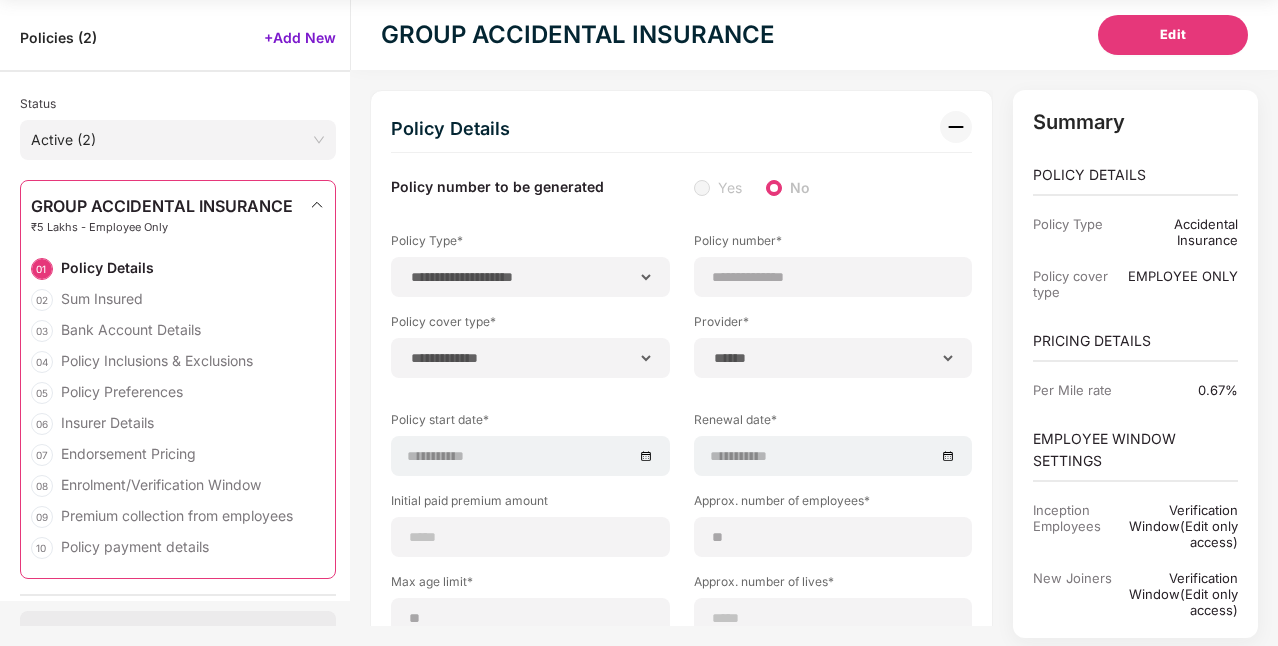 select on "******" 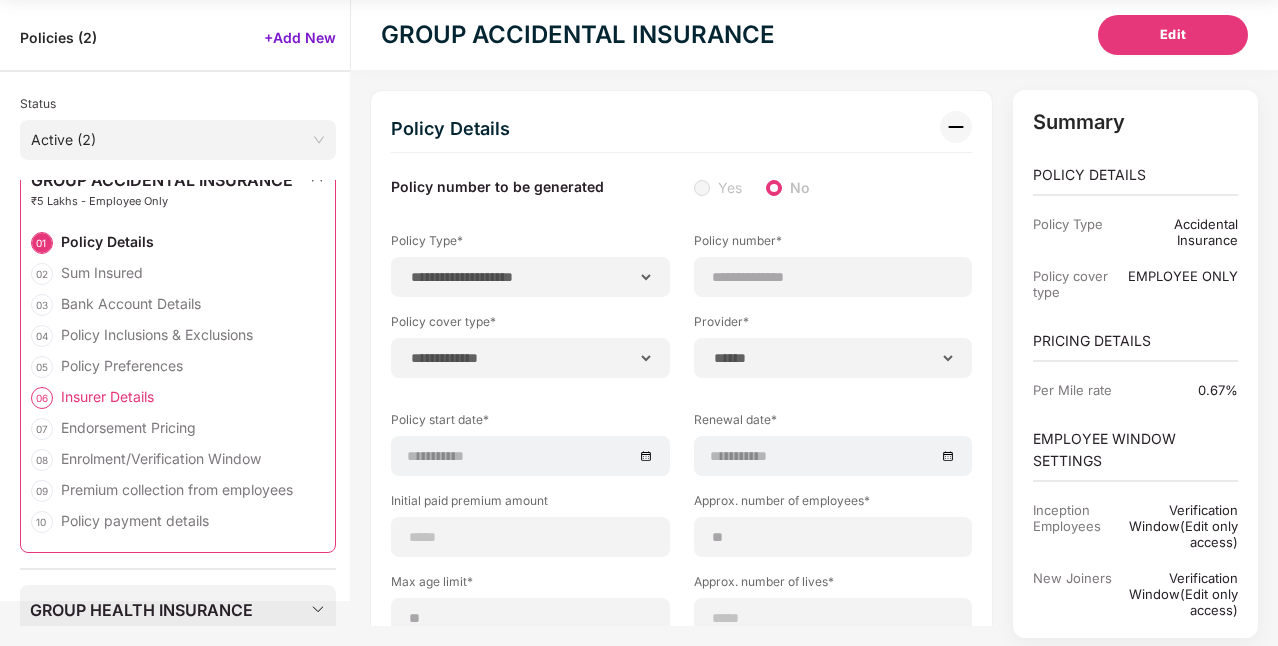 scroll, scrollTop: 0, scrollLeft: 0, axis: both 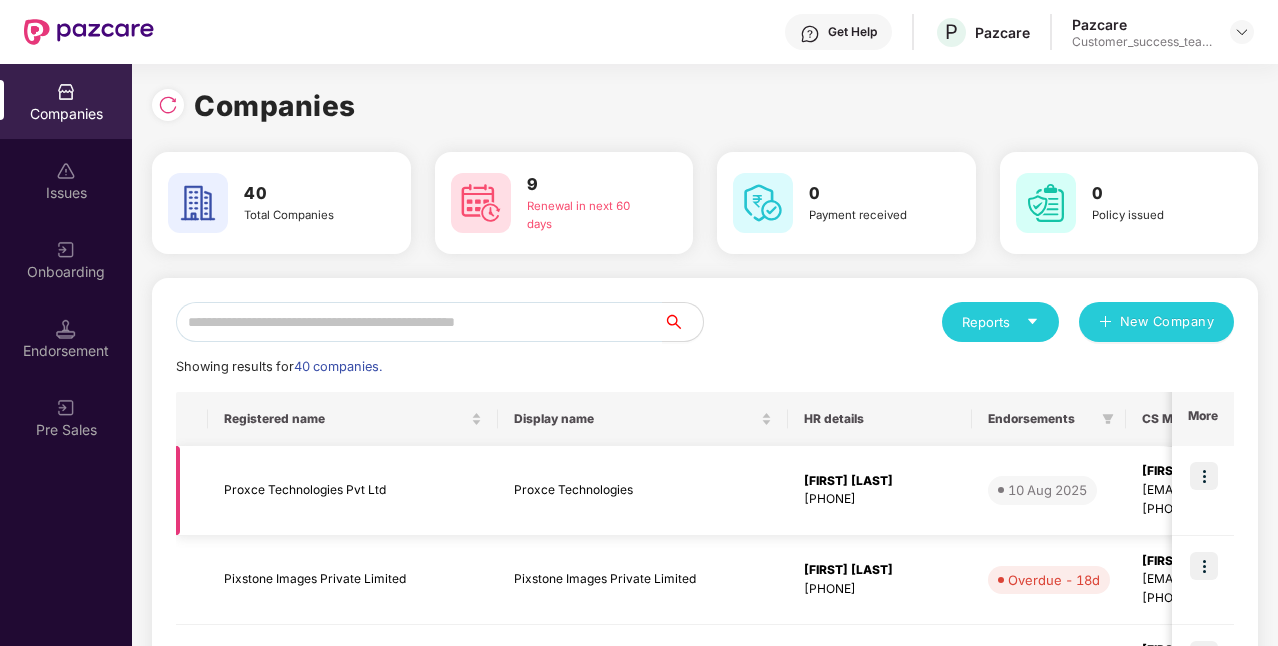 click at bounding box center [1204, 476] 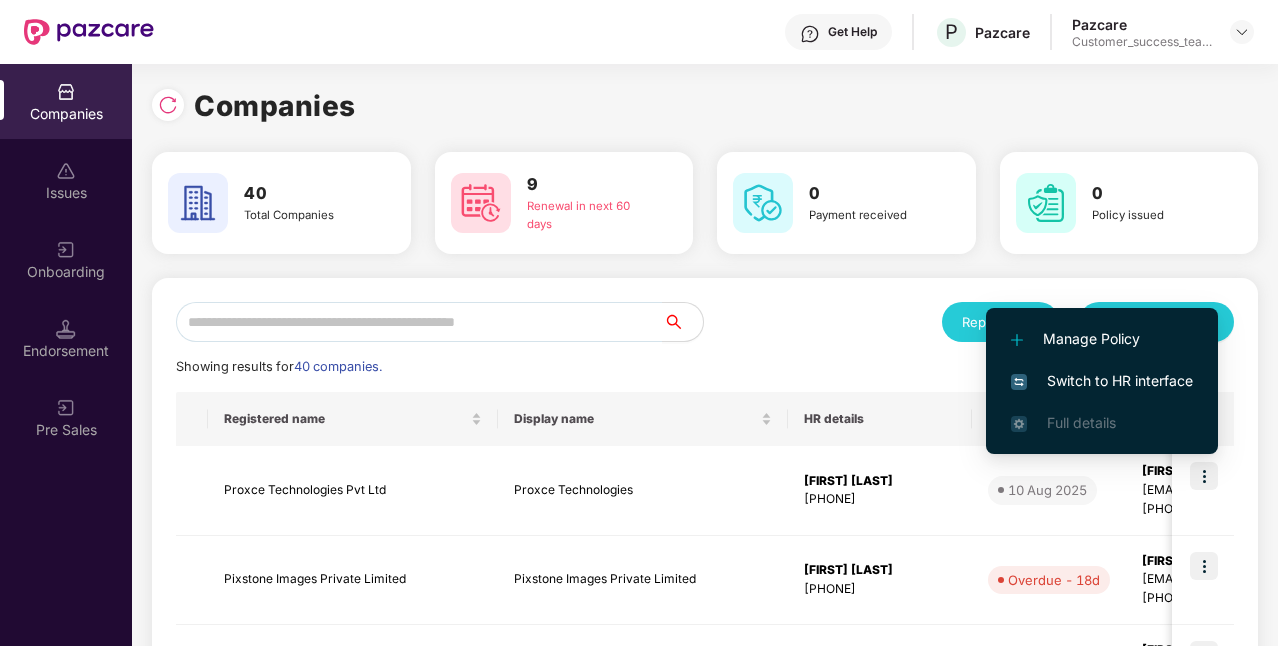 click on "Switch to HR interface" at bounding box center (1102, 381) 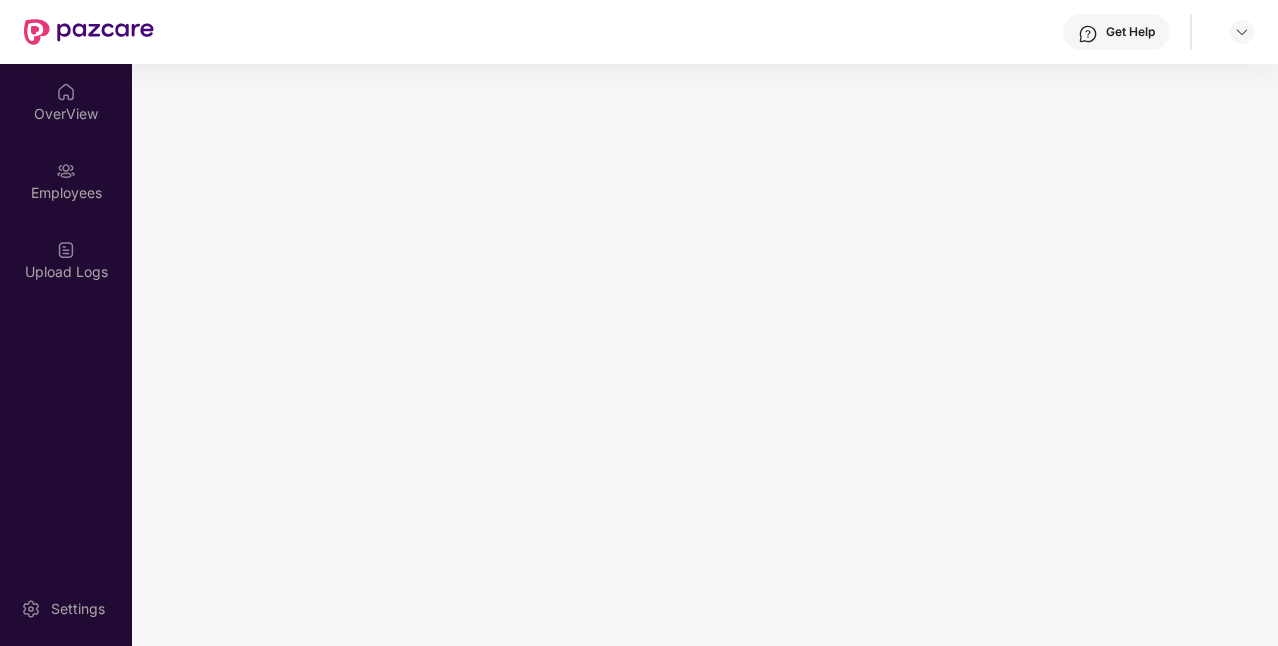 scroll, scrollTop: 0, scrollLeft: 0, axis: both 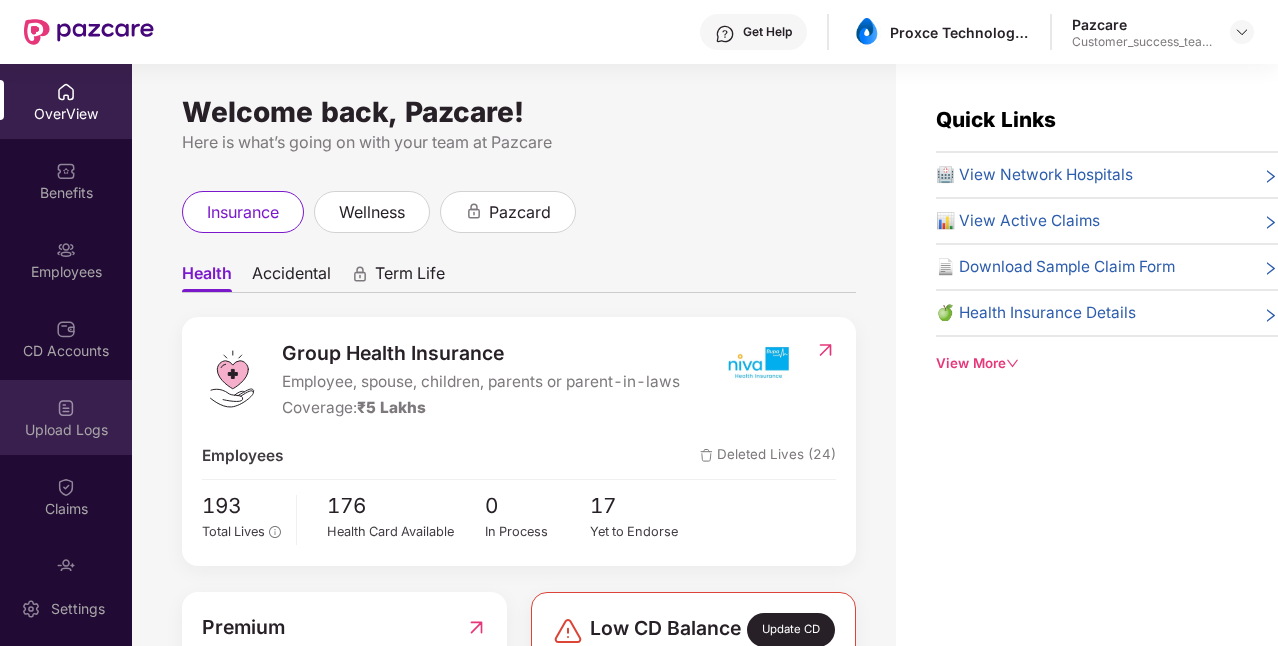 click on "Upload Logs" at bounding box center [66, 430] 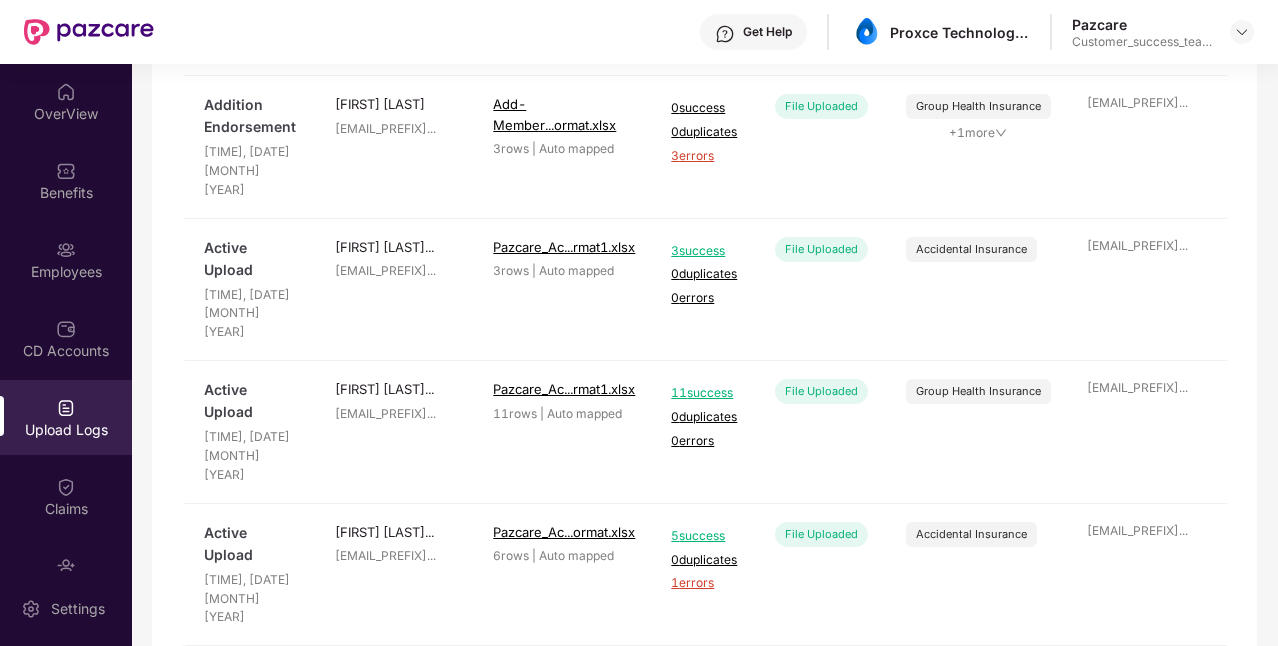 scroll, scrollTop: 1022, scrollLeft: 0, axis: vertical 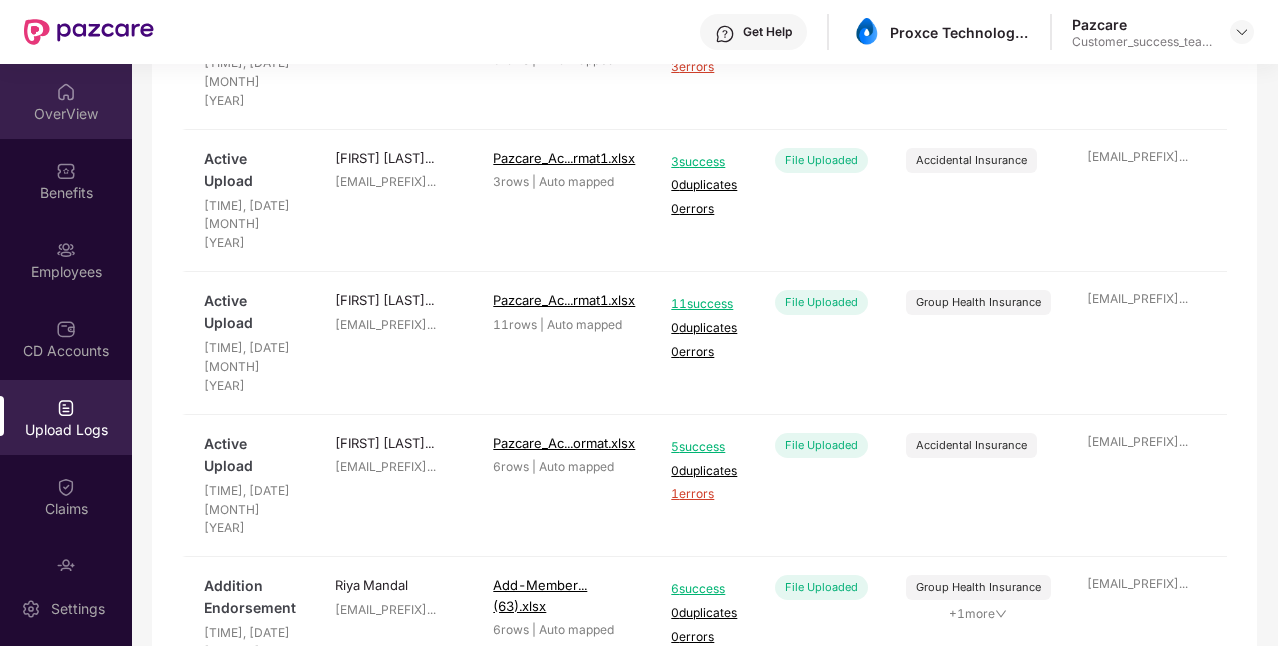 click on "OverView" at bounding box center (66, 101) 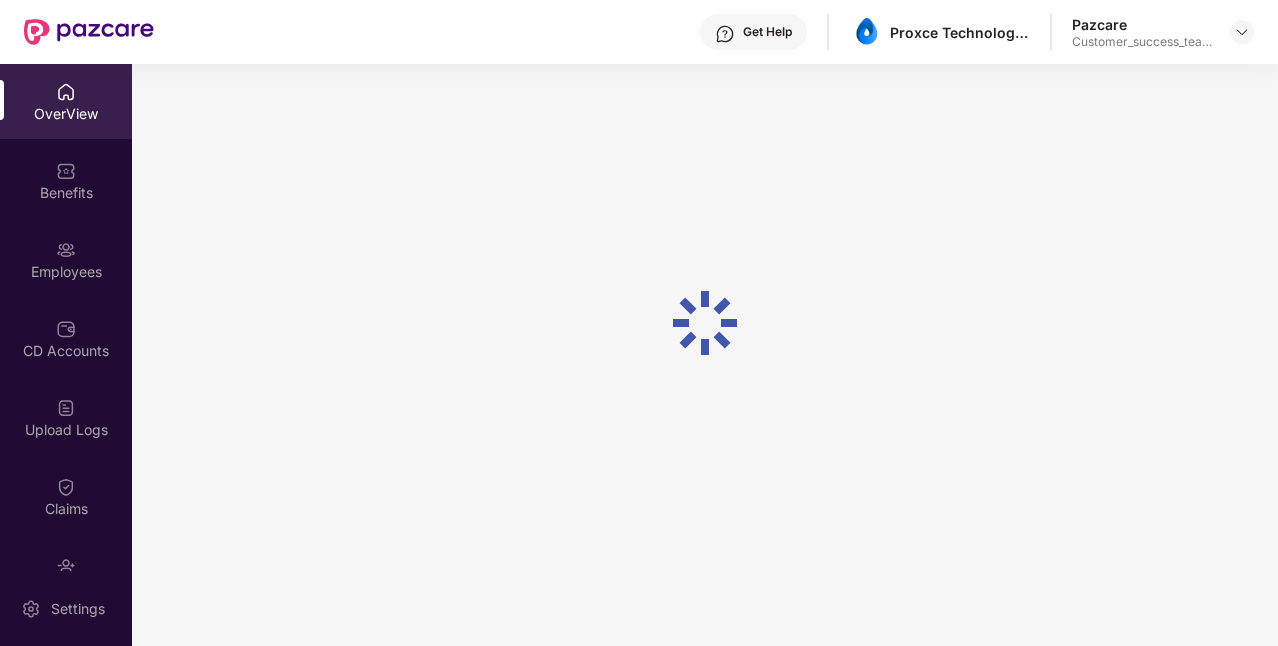 scroll, scrollTop: 64, scrollLeft: 0, axis: vertical 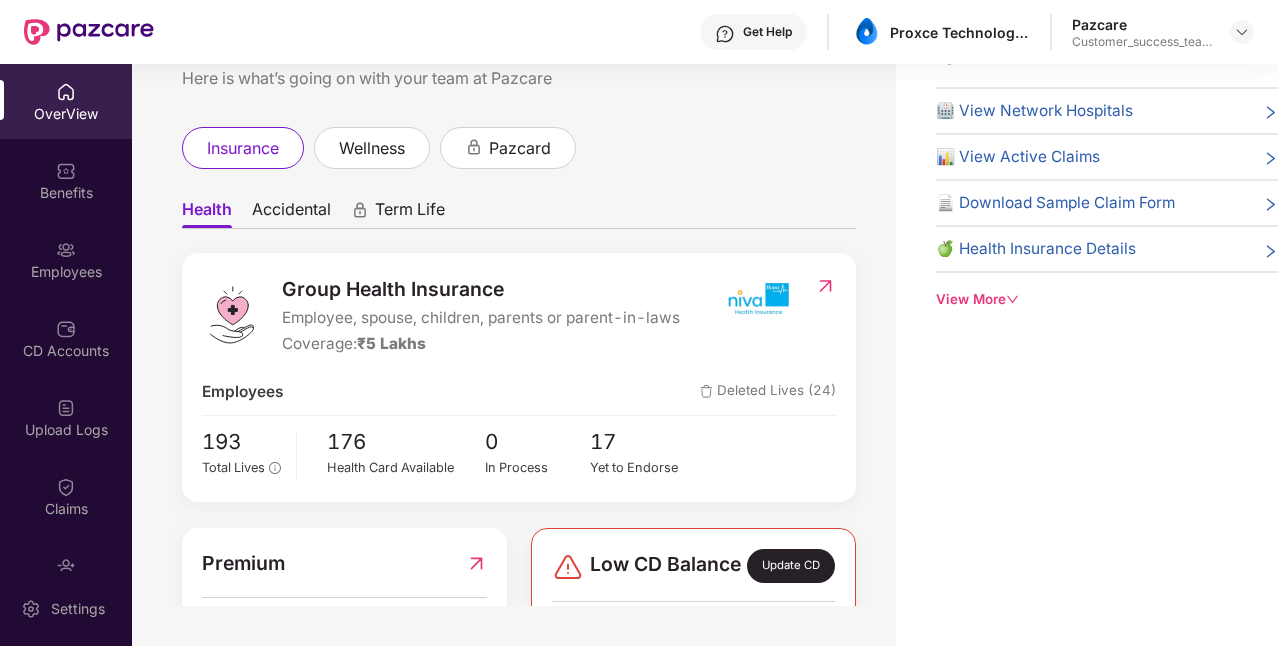 click 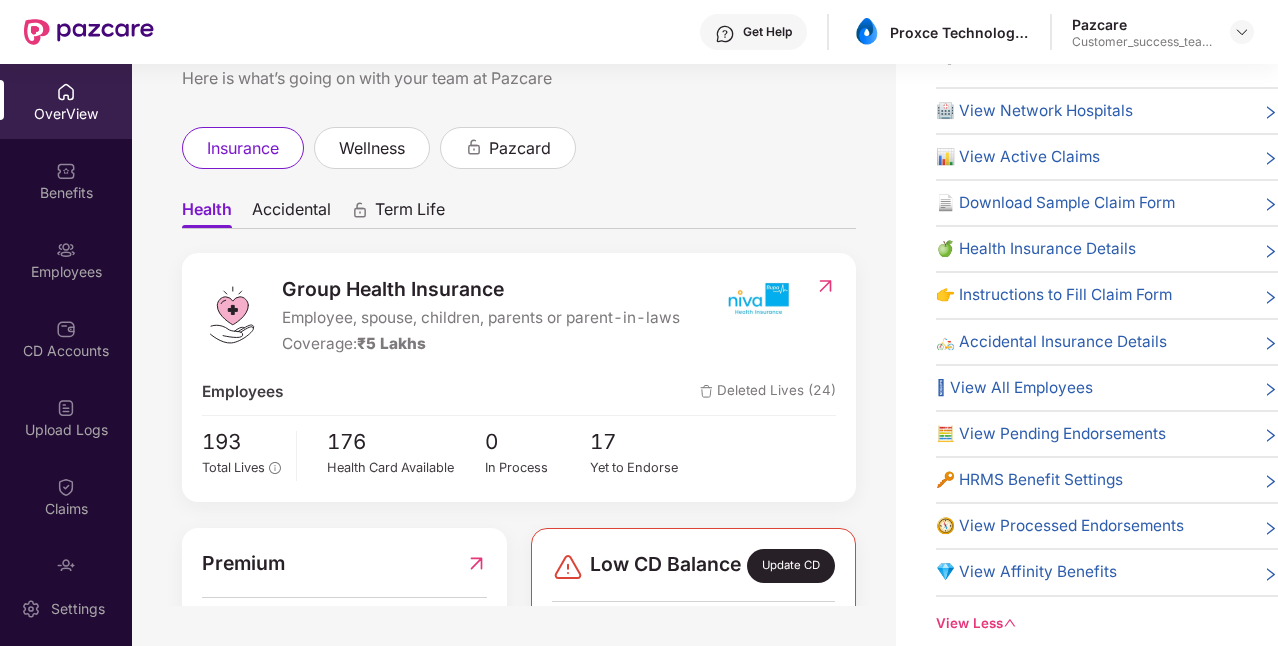 scroll, scrollTop: 0, scrollLeft: 0, axis: both 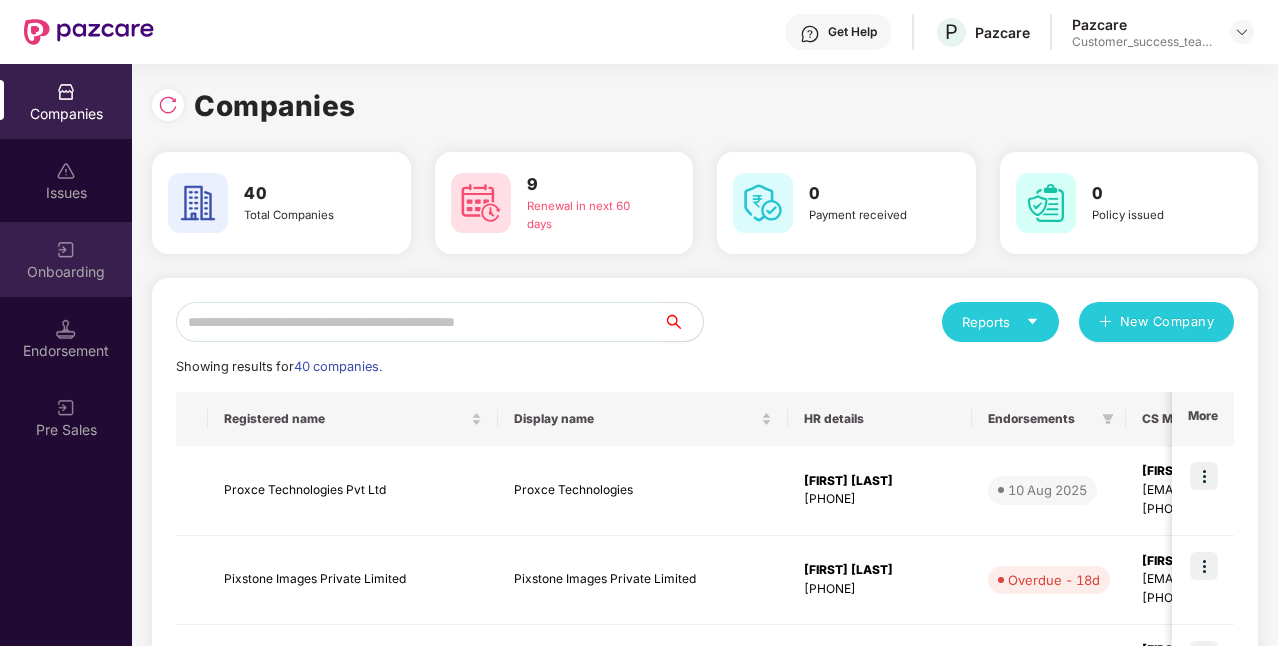 click on "Onboarding" at bounding box center [66, 272] 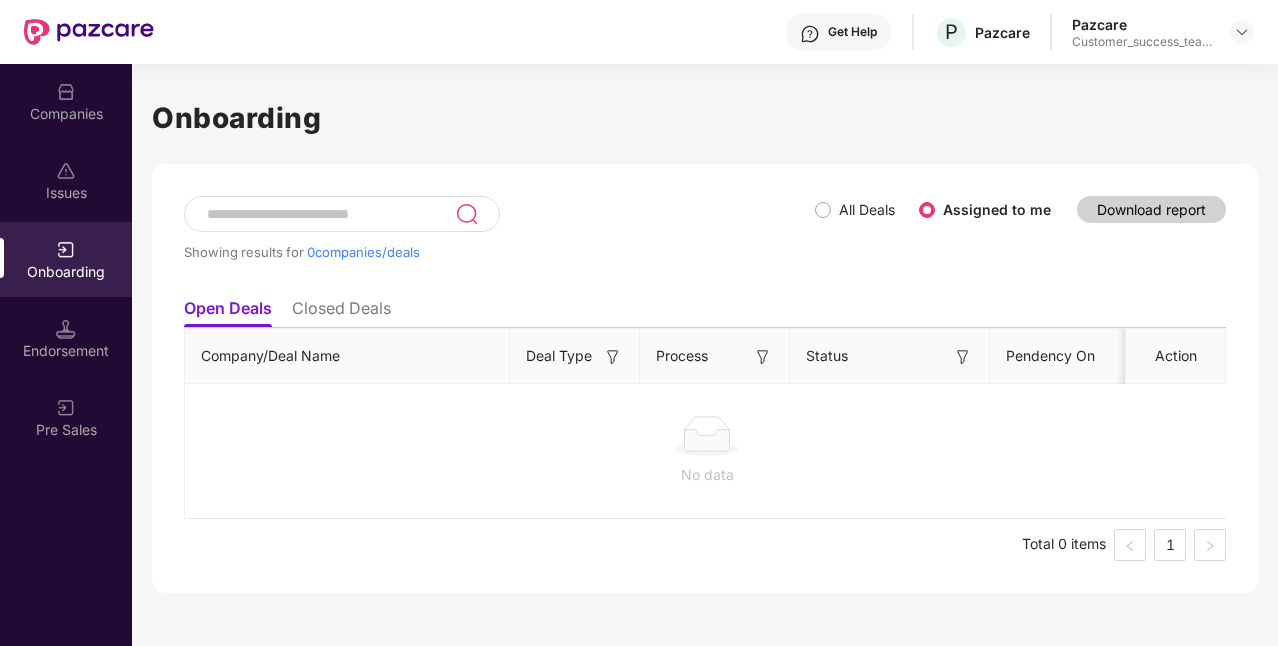 click at bounding box center [330, 214] 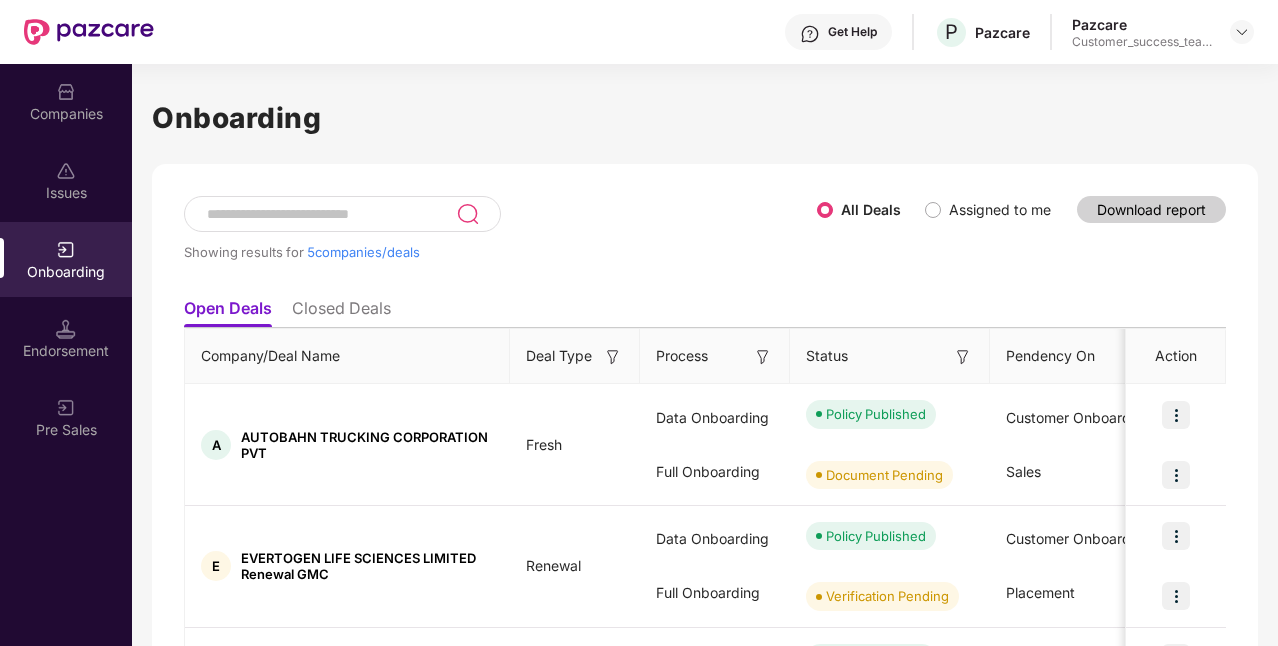 click on "Assigned to me" at bounding box center (1000, 209) 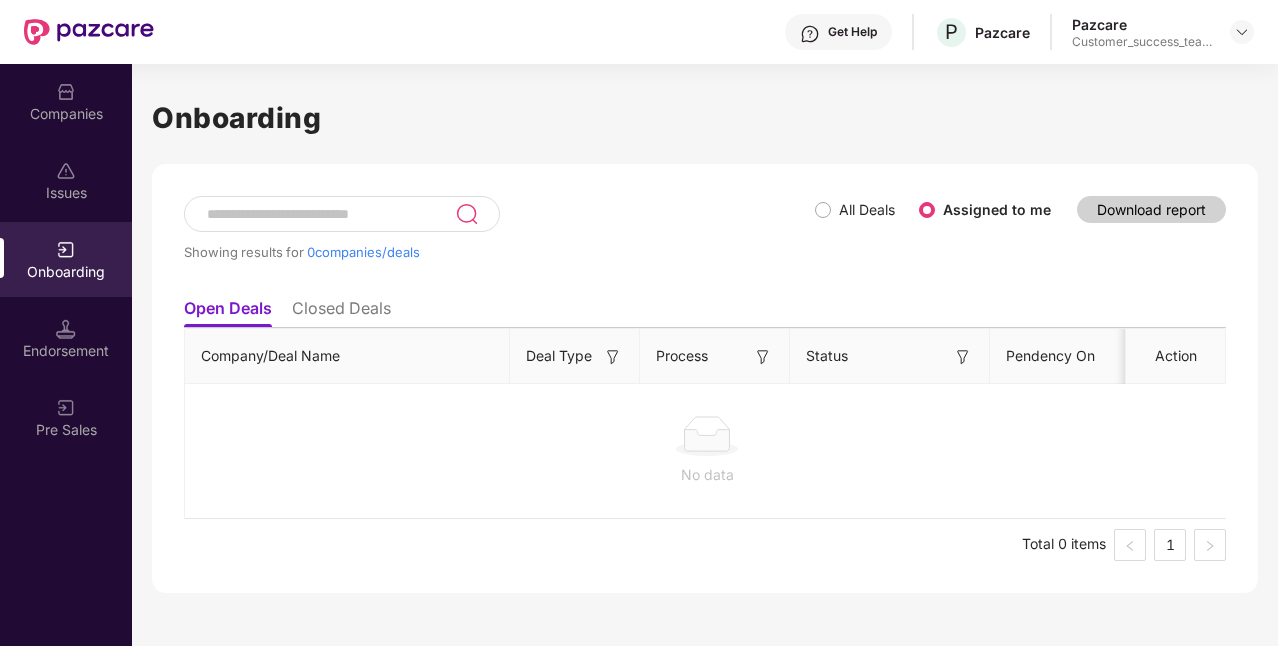 click on "Closed Deals" at bounding box center (341, 312) 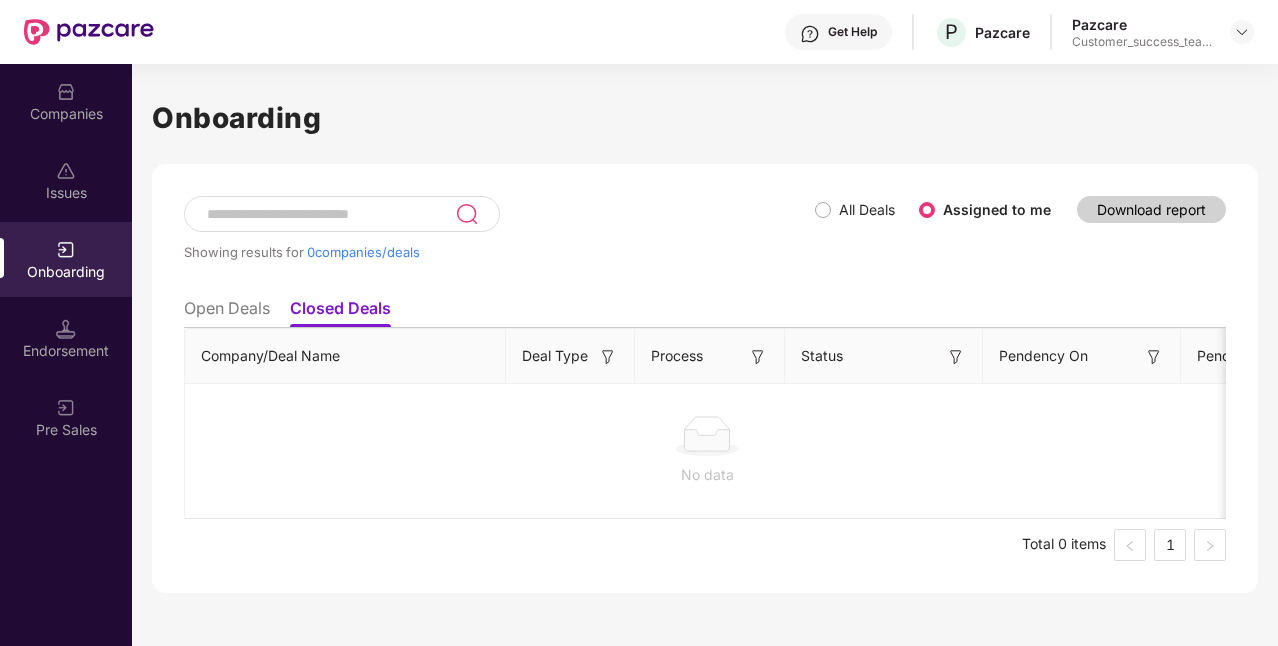 click on "All Deals" at bounding box center [867, 210] 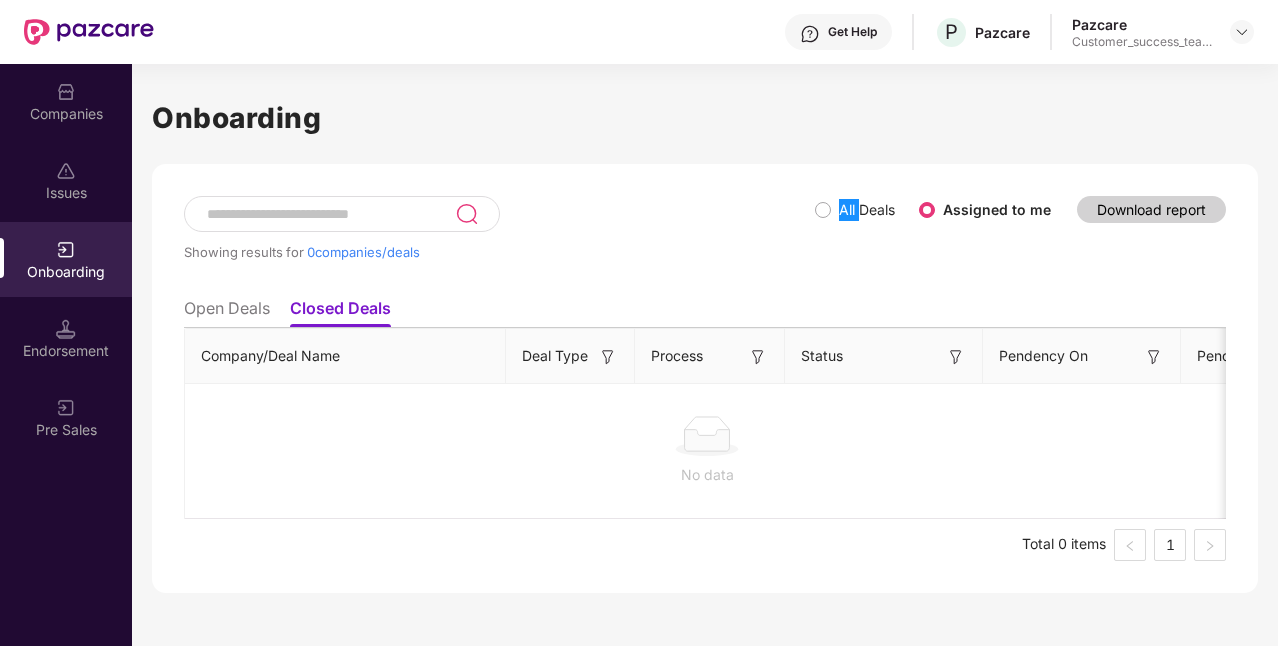 click on "All Deals" at bounding box center [867, 210] 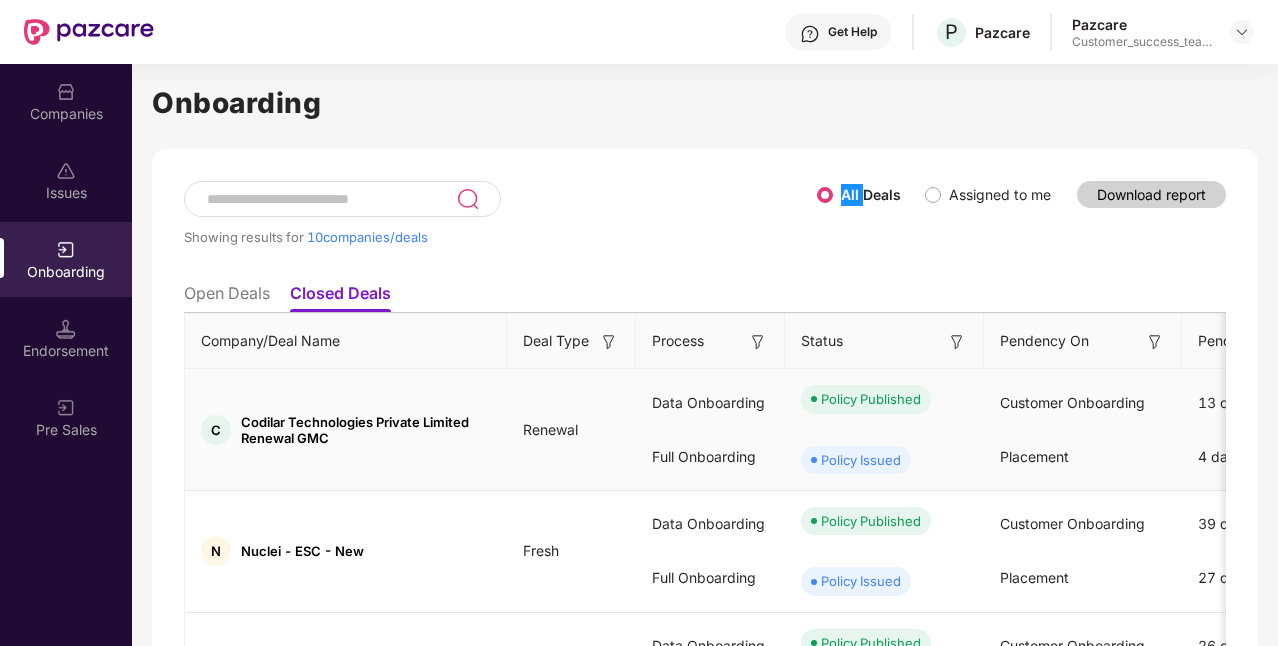 scroll, scrollTop: 16, scrollLeft: 0, axis: vertical 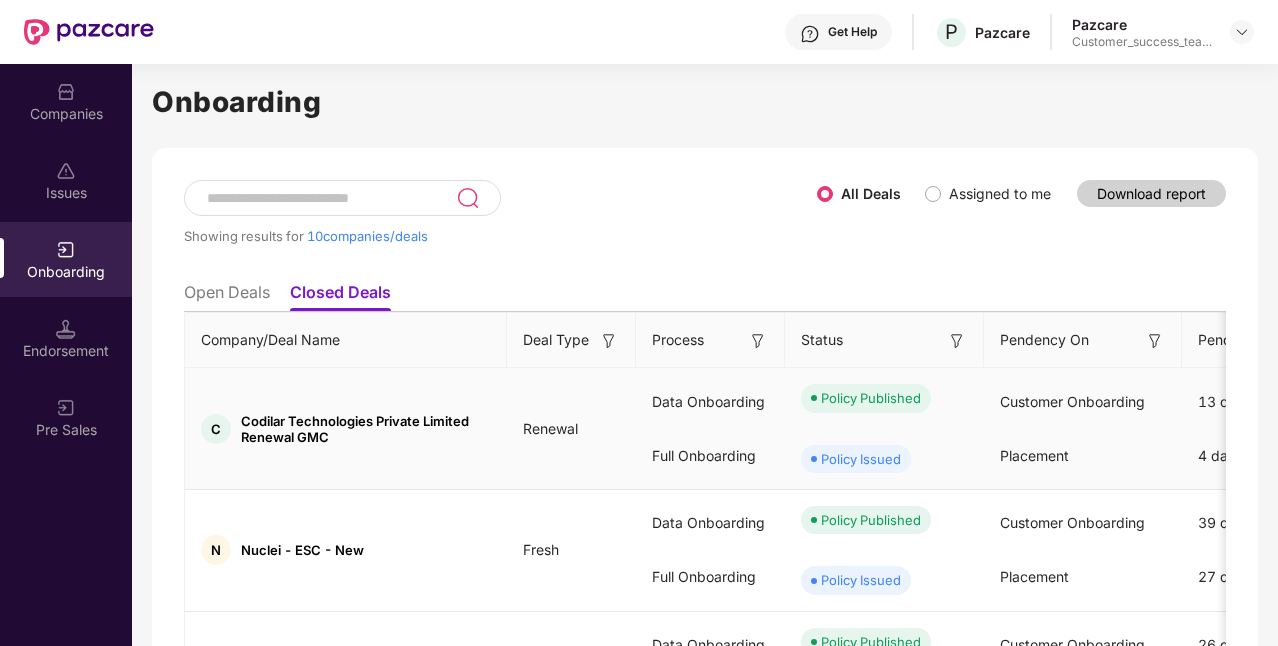 click on "Data Onboarding" at bounding box center (710, 402) 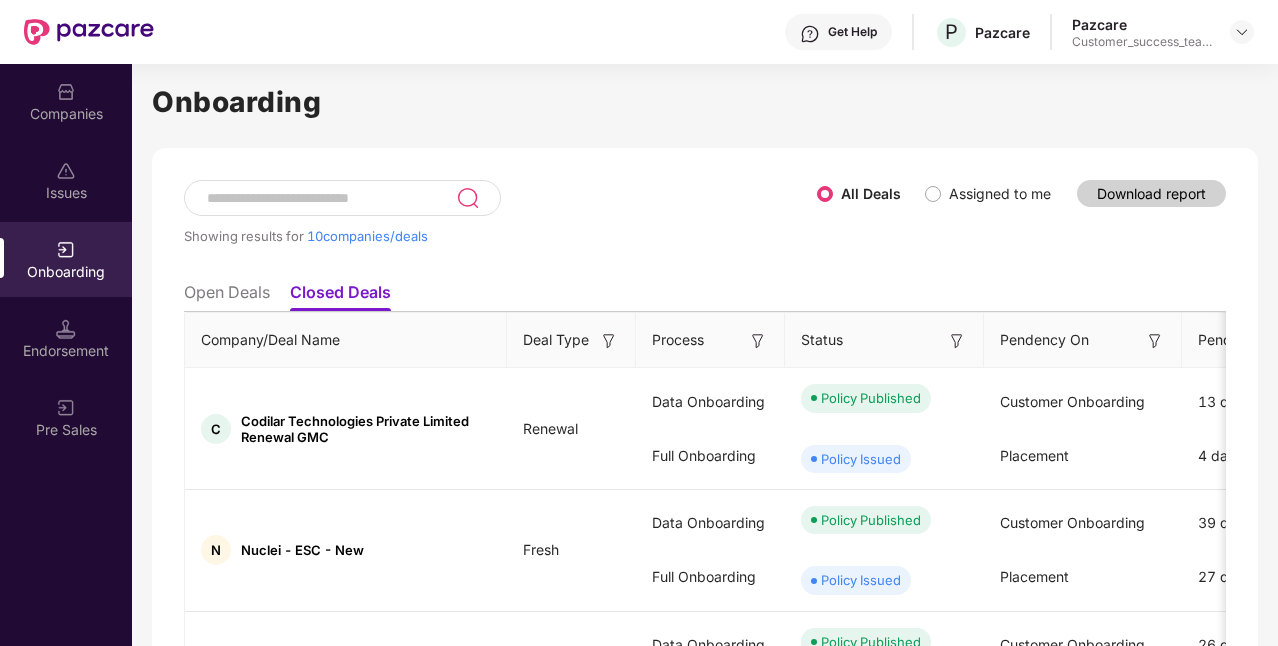 click on "Open Deals" at bounding box center (227, 296) 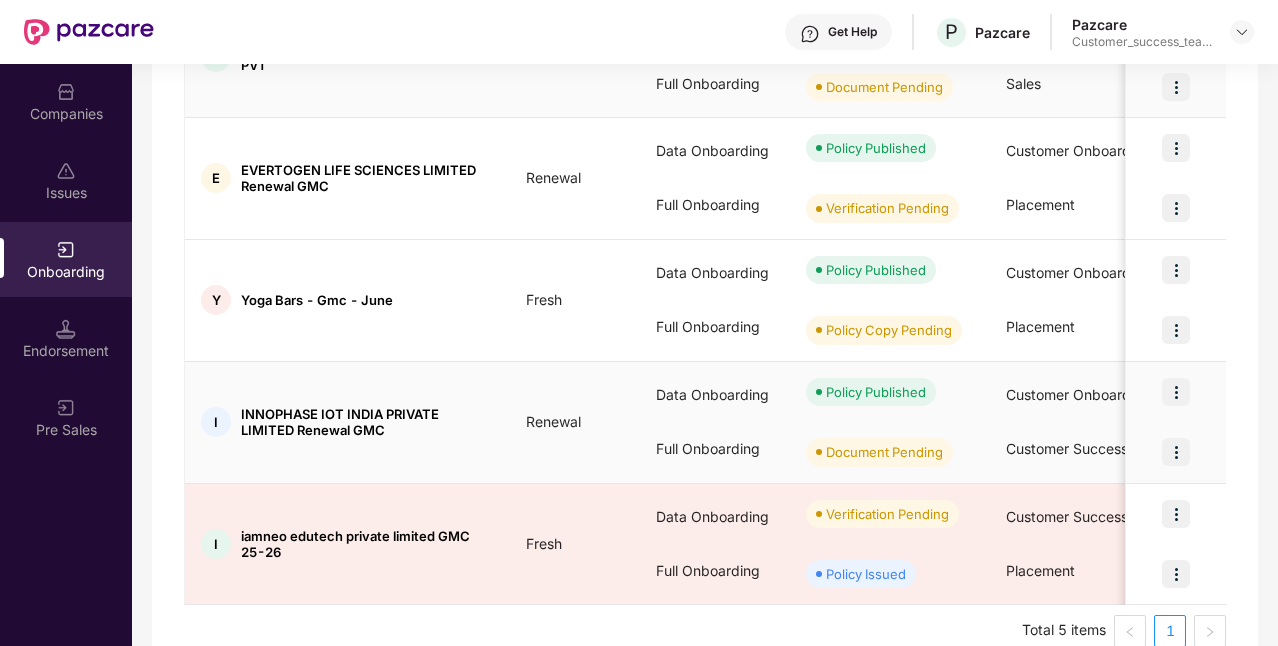 scroll, scrollTop: 418, scrollLeft: 0, axis: vertical 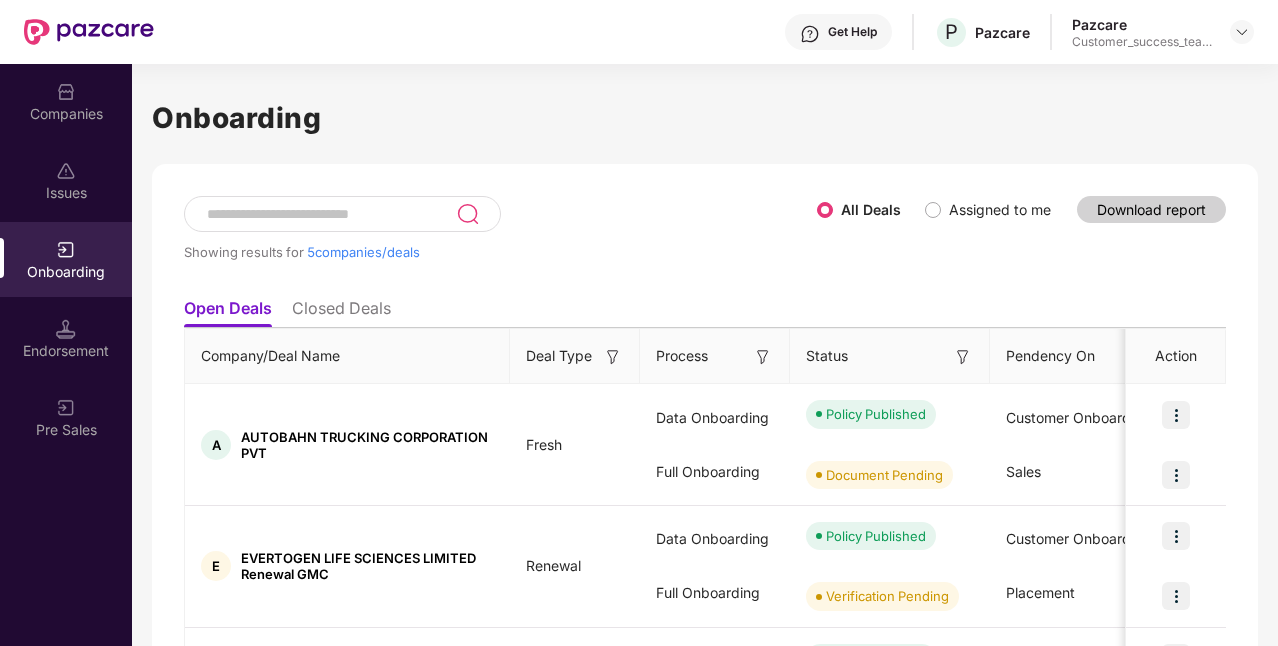 click on "Onboarding" at bounding box center (66, 272) 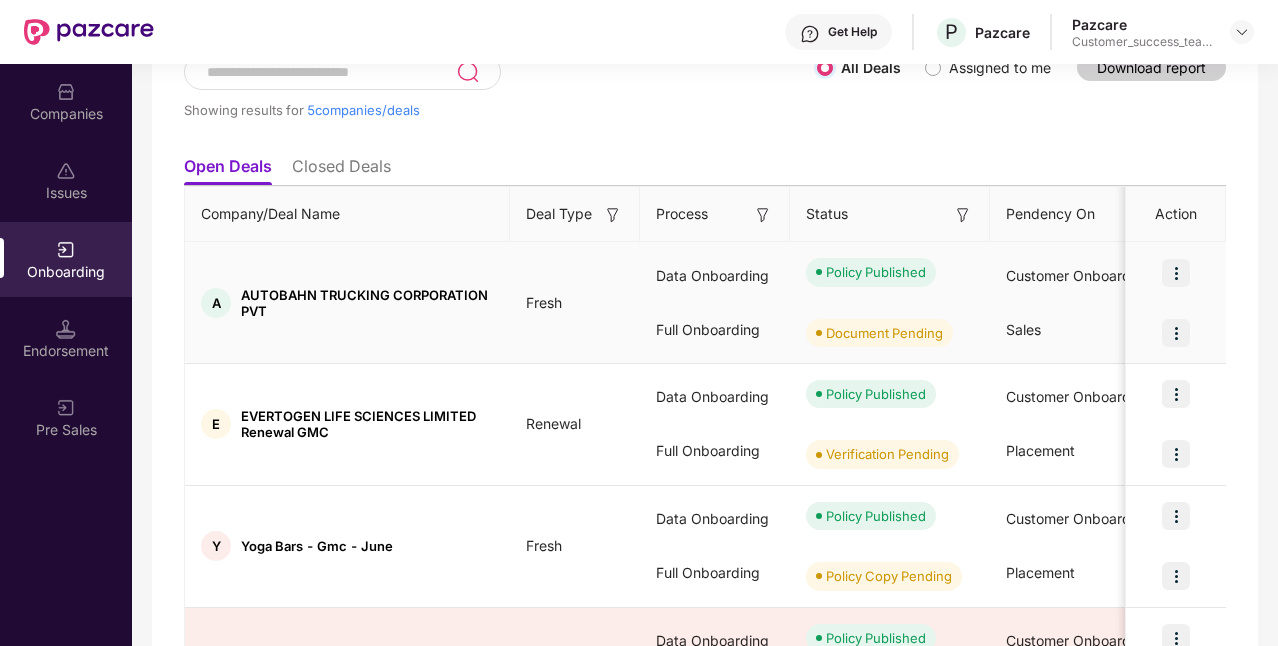 scroll, scrollTop: 152, scrollLeft: 0, axis: vertical 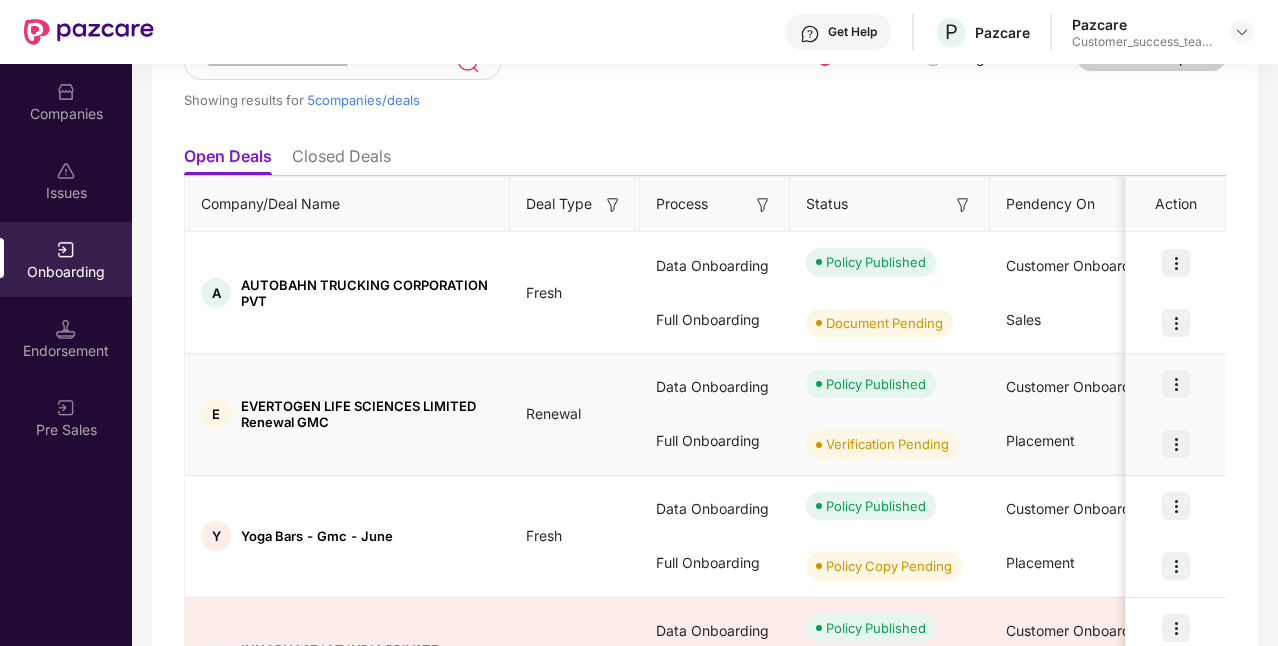 click at bounding box center (1176, 384) 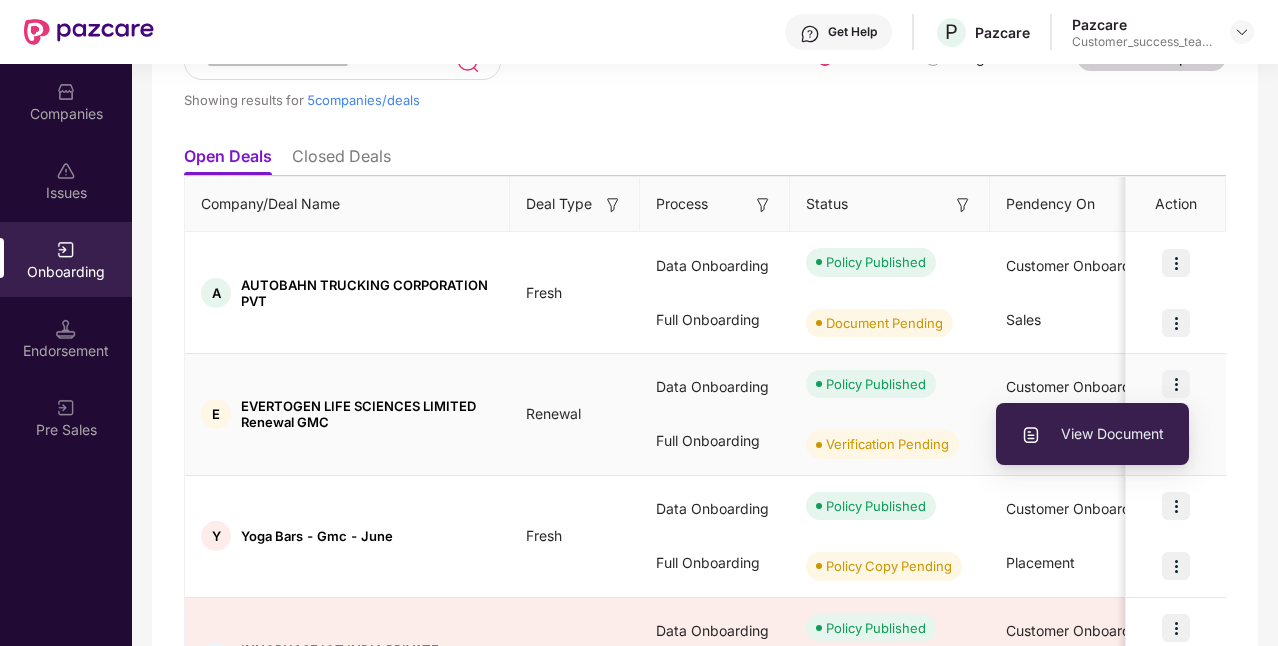 click on "View Document" at bounding box center (1092, 434) 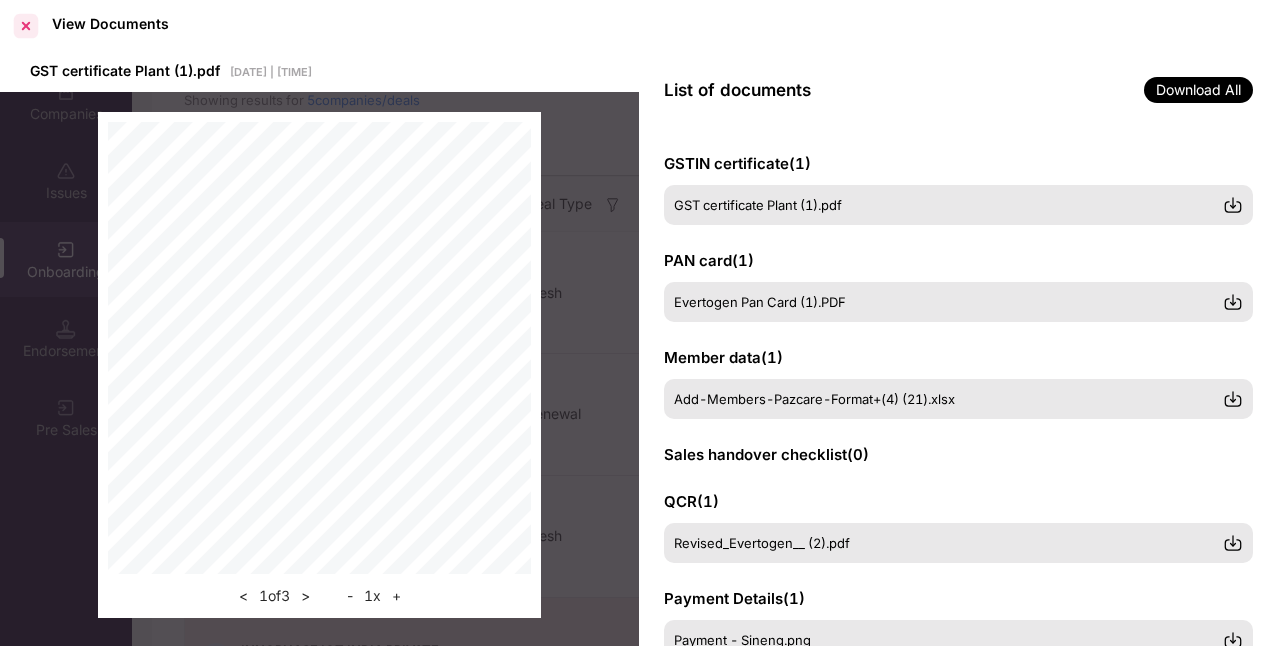 click at bounding box center [26, 26] 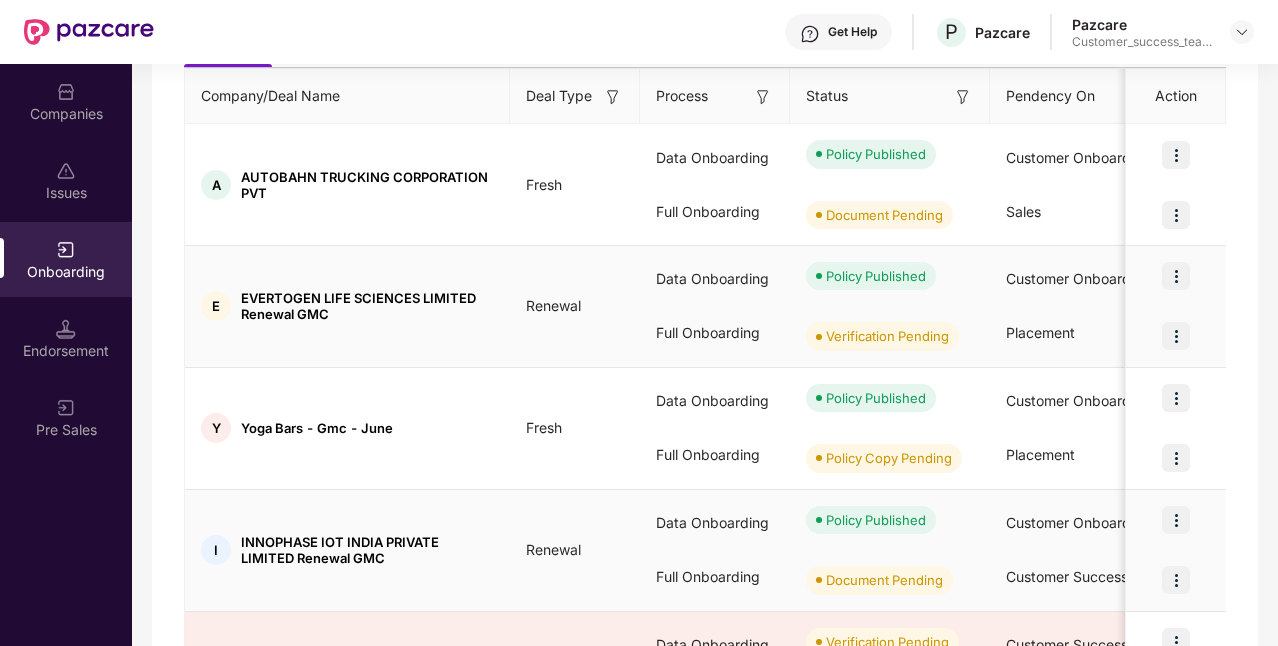 scroll, scrollTop: 242, scrollLeft: 0, axis: vertical 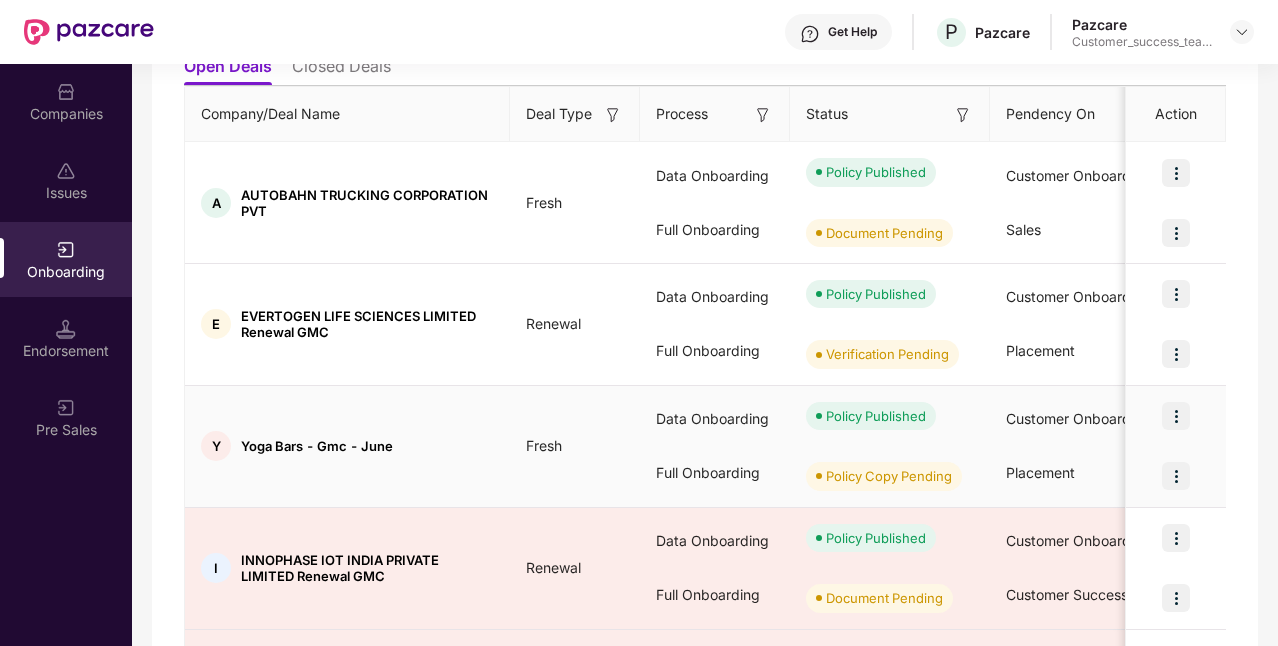 click at bounding box center [1176, 416] 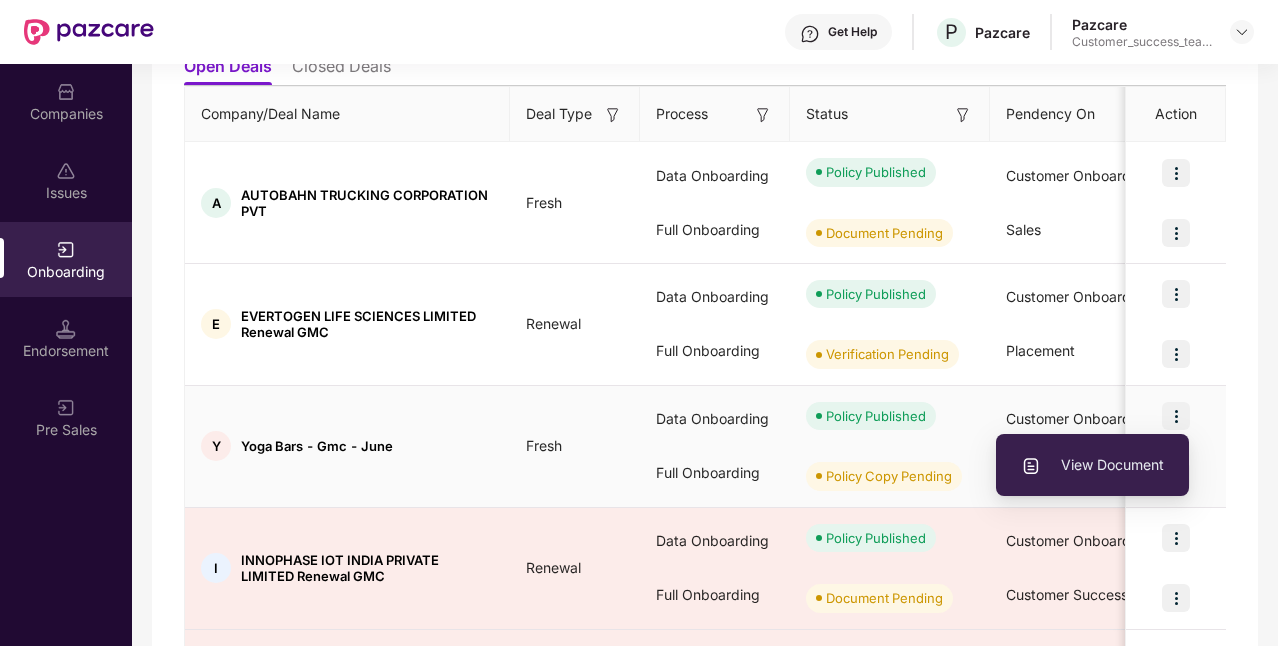 click on "View Document" at bounding box center [1092, 465] 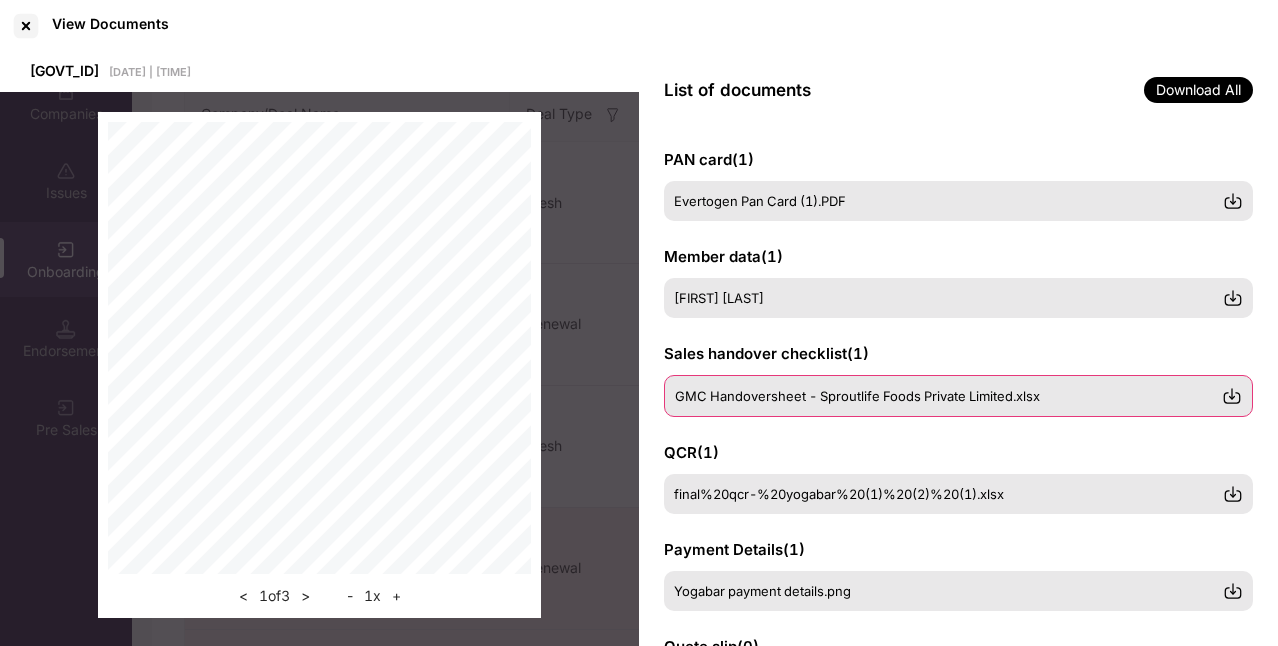 scroll, scrollTop: 102, scrollLeft: 0, axis: vertical 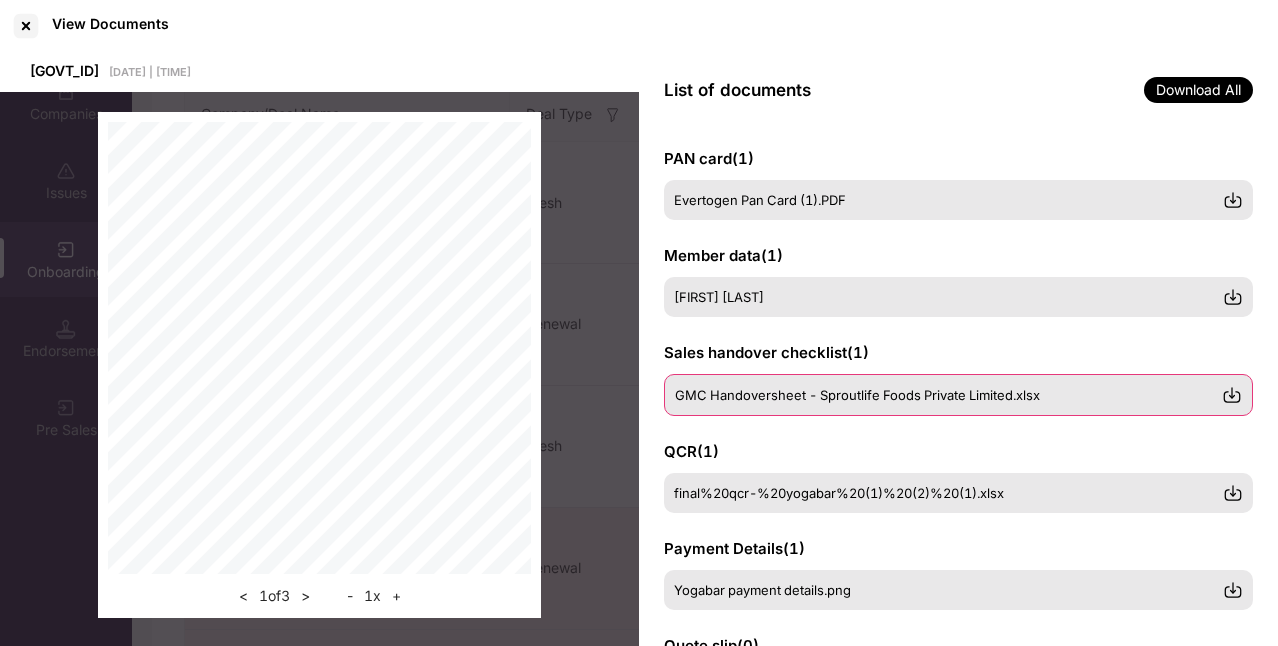 click on "GMC Handoversheet - Sproutlife  Foods Private Limited.xlsx" at bounding box center (857, 395) 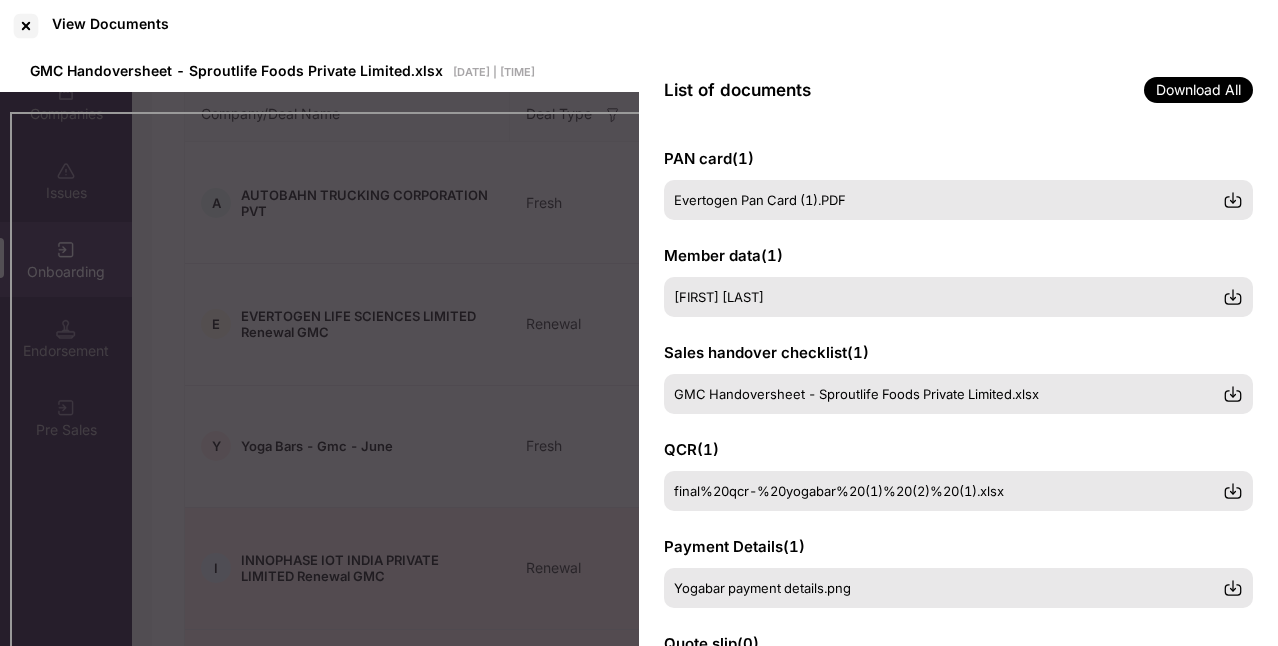 click on "QCR  ( 1 ) final%20qcr-%20yogabar%20(1)%20(2)%20(1).xlsx" at bounding box center (958, 475) 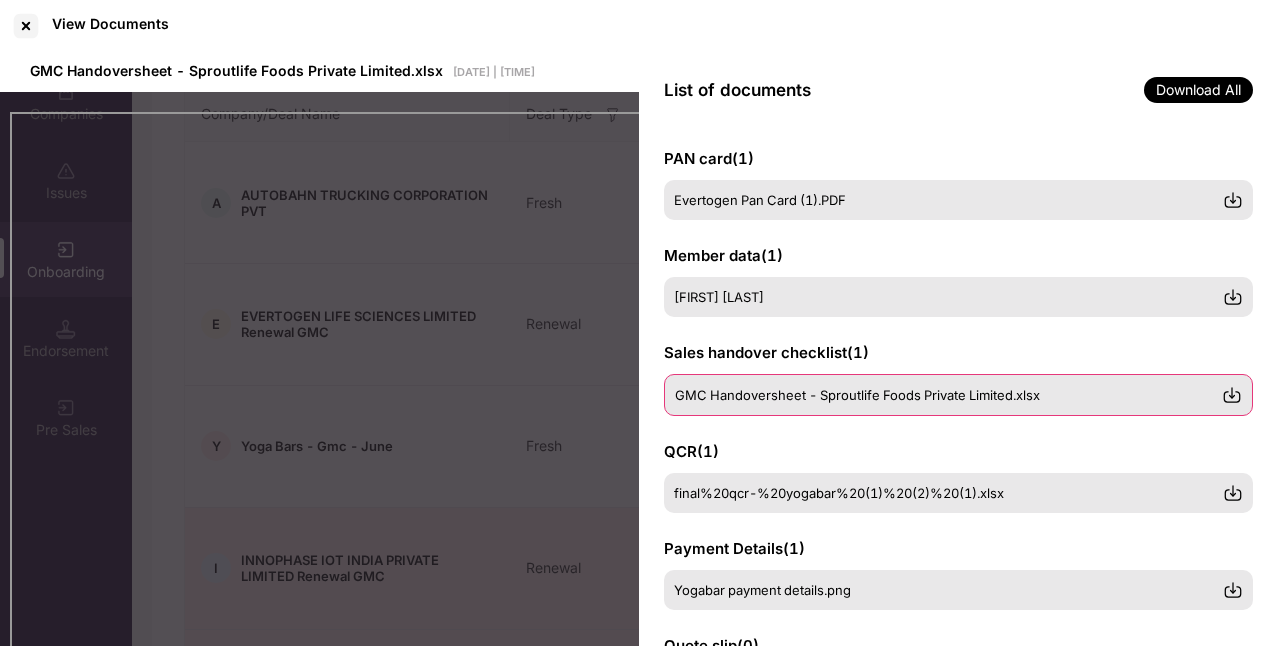 click at bounding box center (1232, 395) 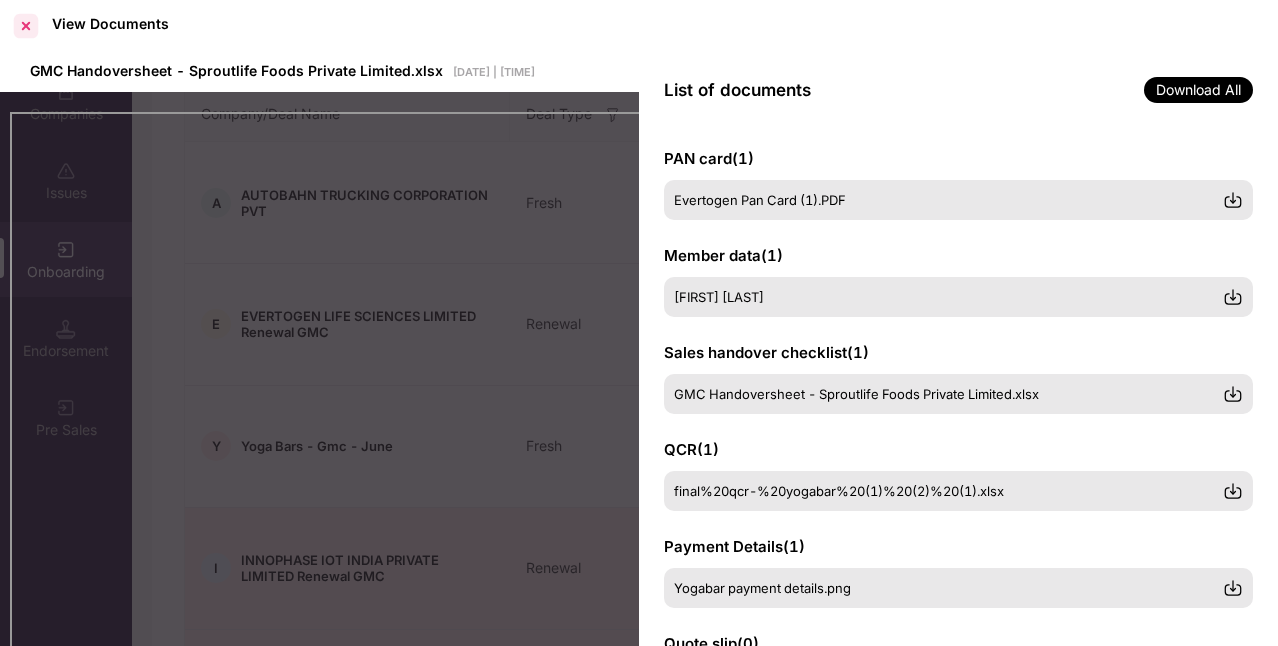 click at bounding box center [26, 26] 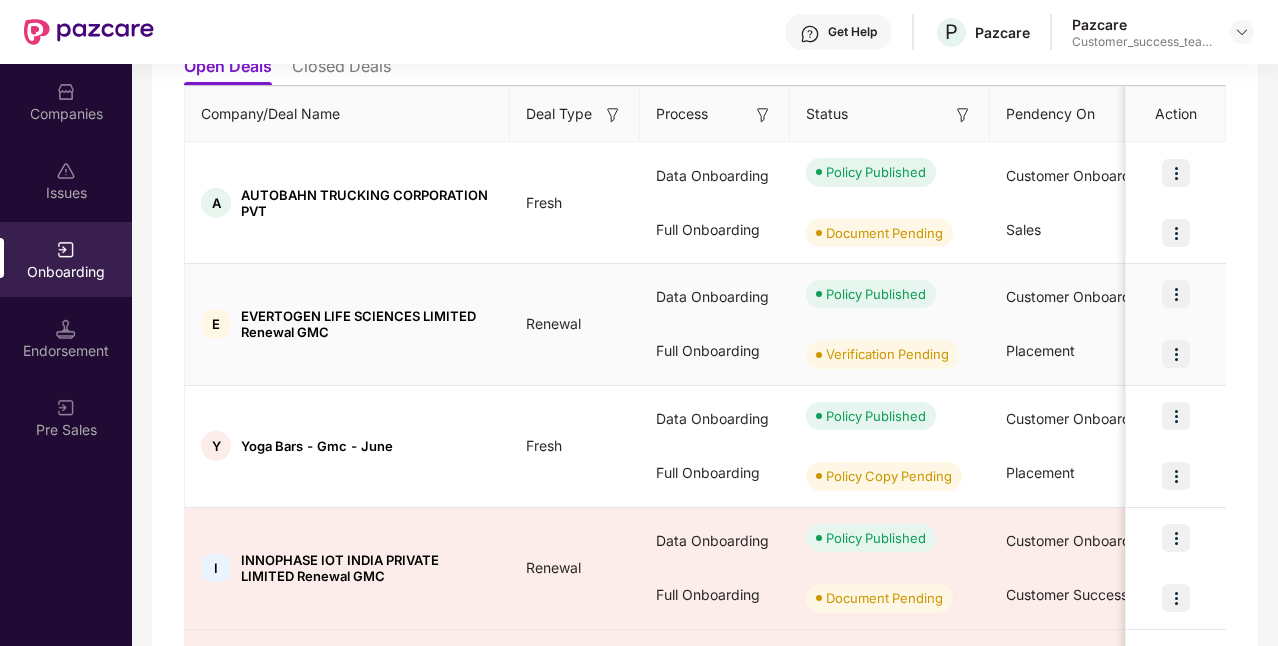 scroll, scrollTop: 0, scrollLeft: 0, axis: both 